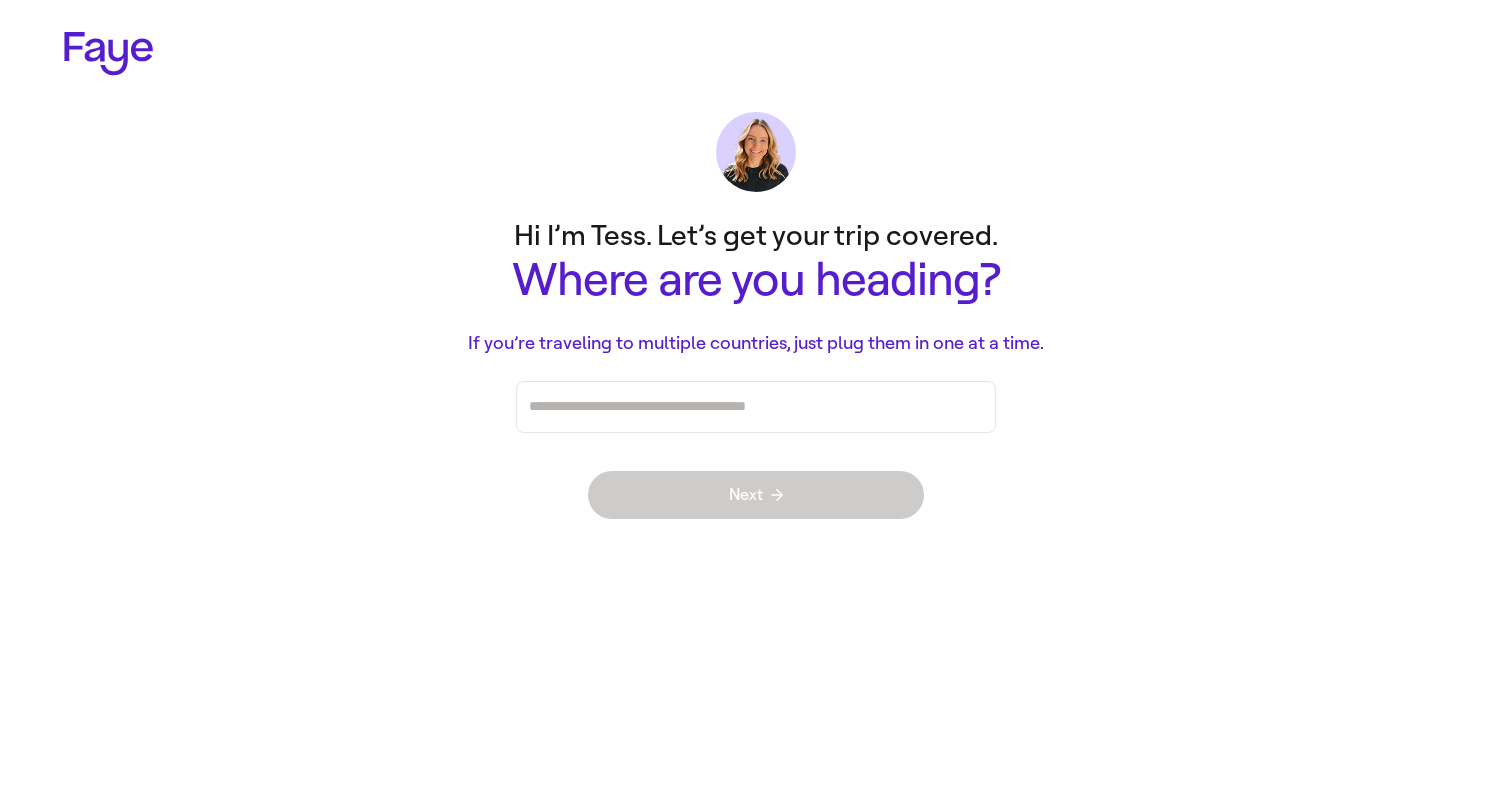 scroll, scrollTop: 0, scrollLeft: 0, axis: both 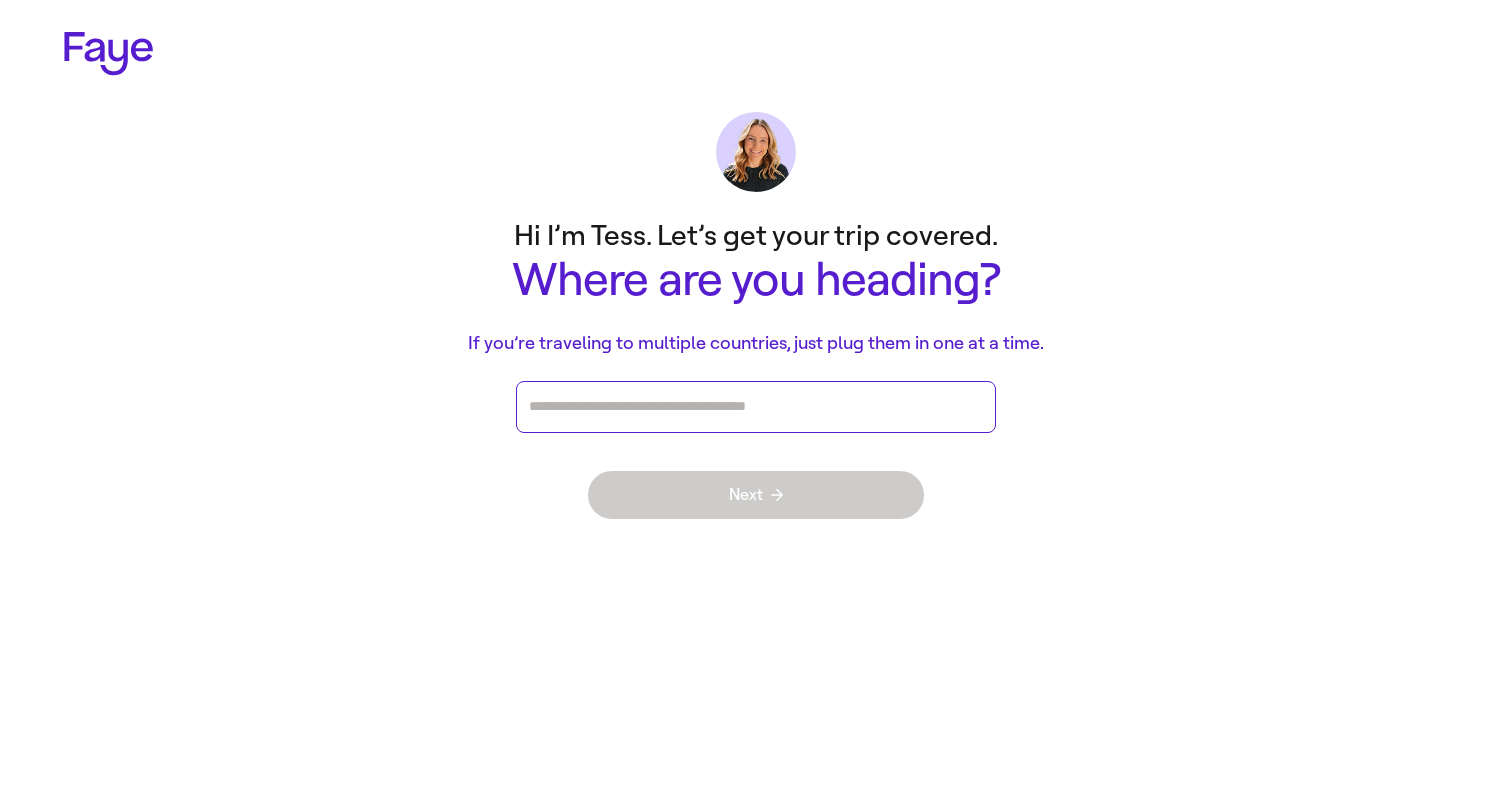 type on "*" 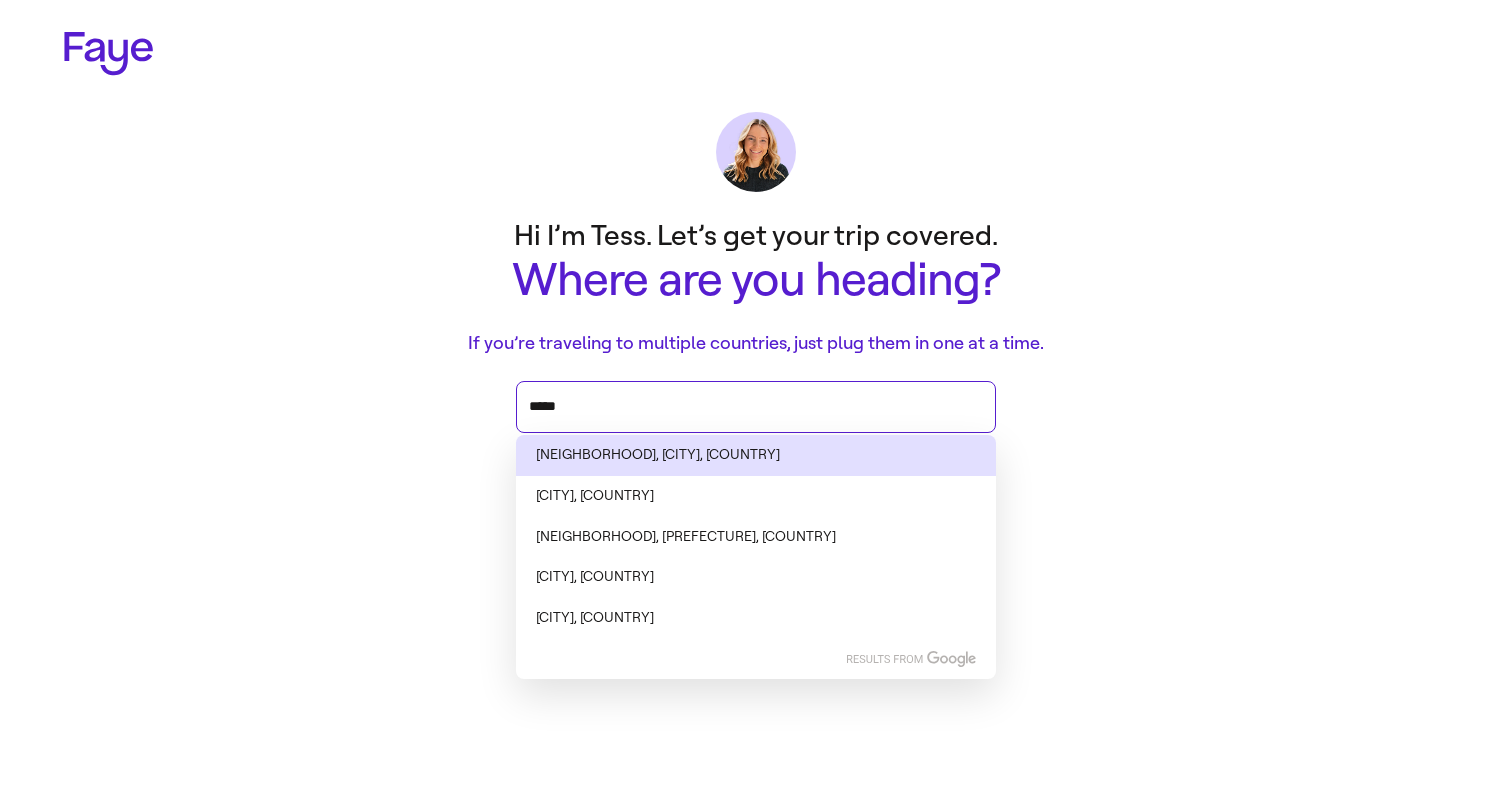 type on "******" 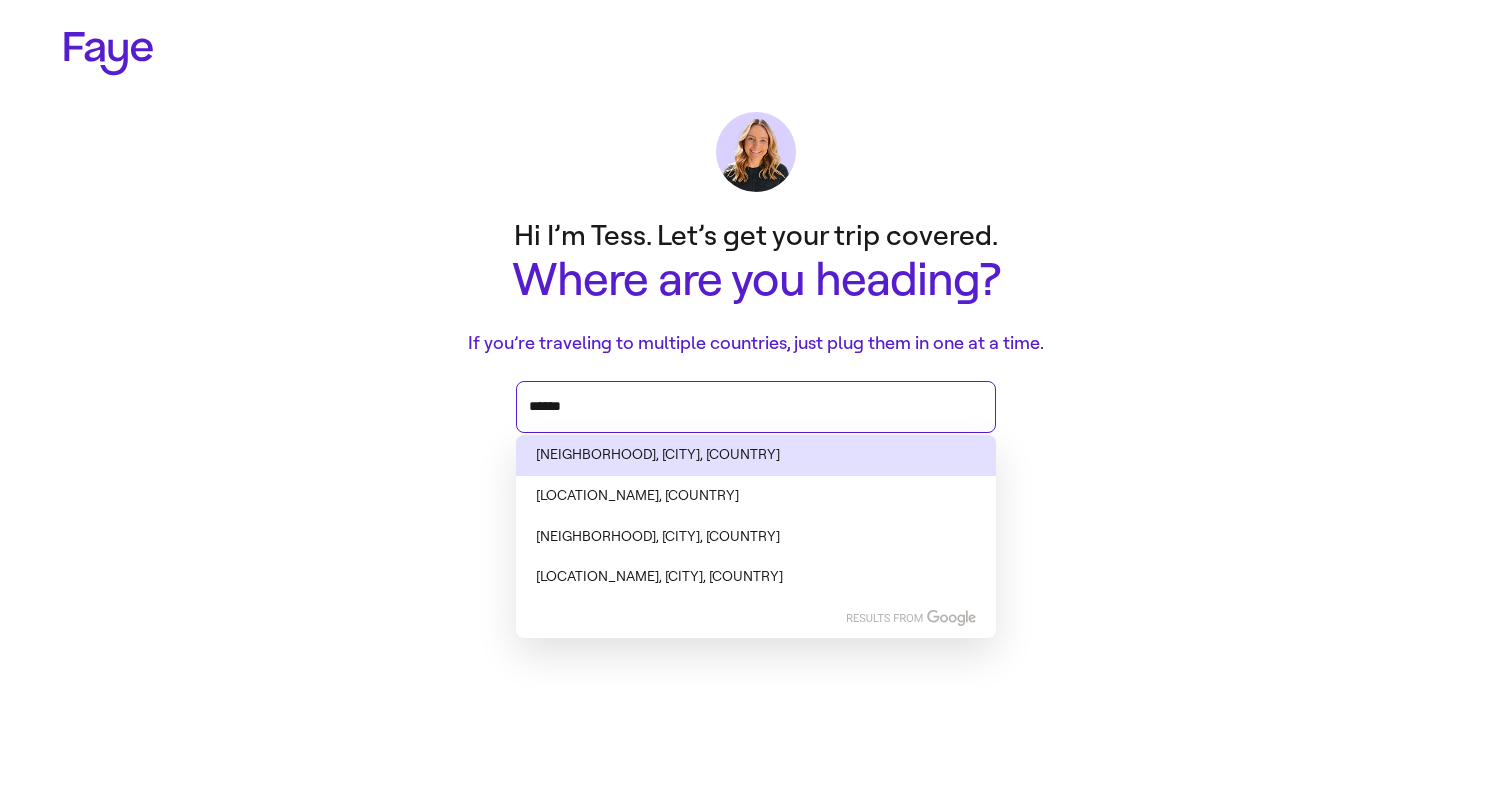 type 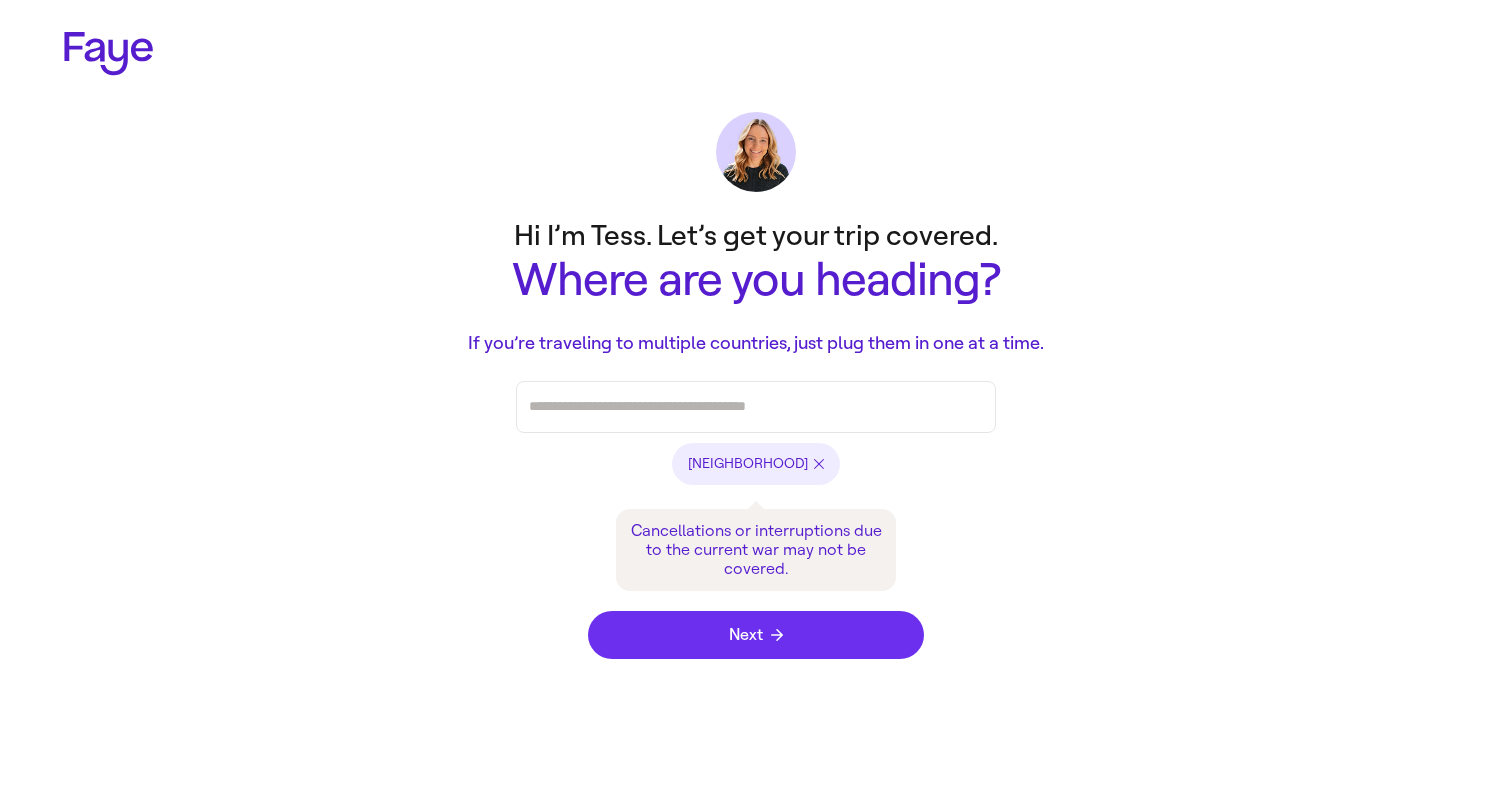 click on "Next" at bounding box center (756, 635) 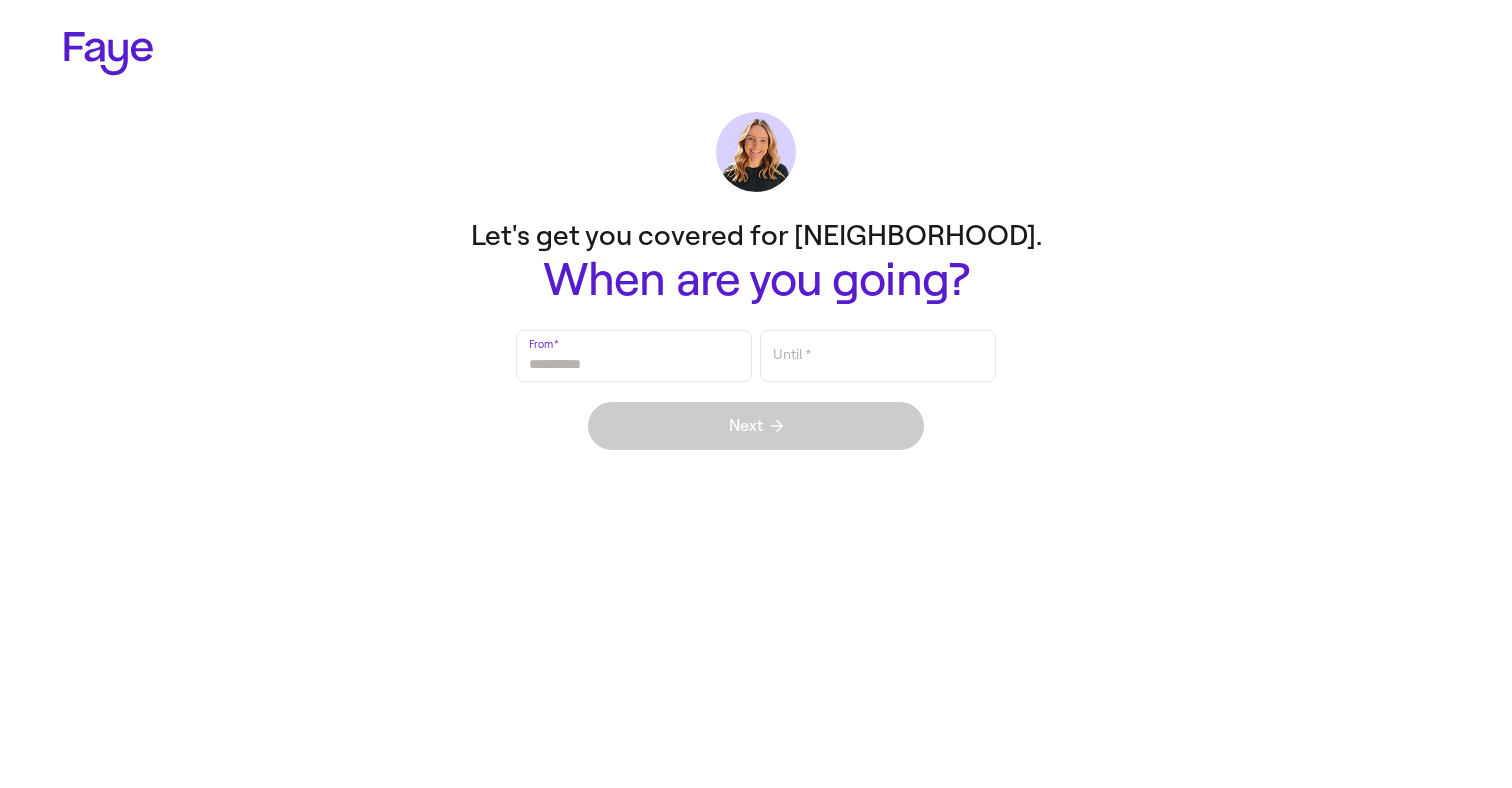 click on "From   *" at bounding box center [634, 356] 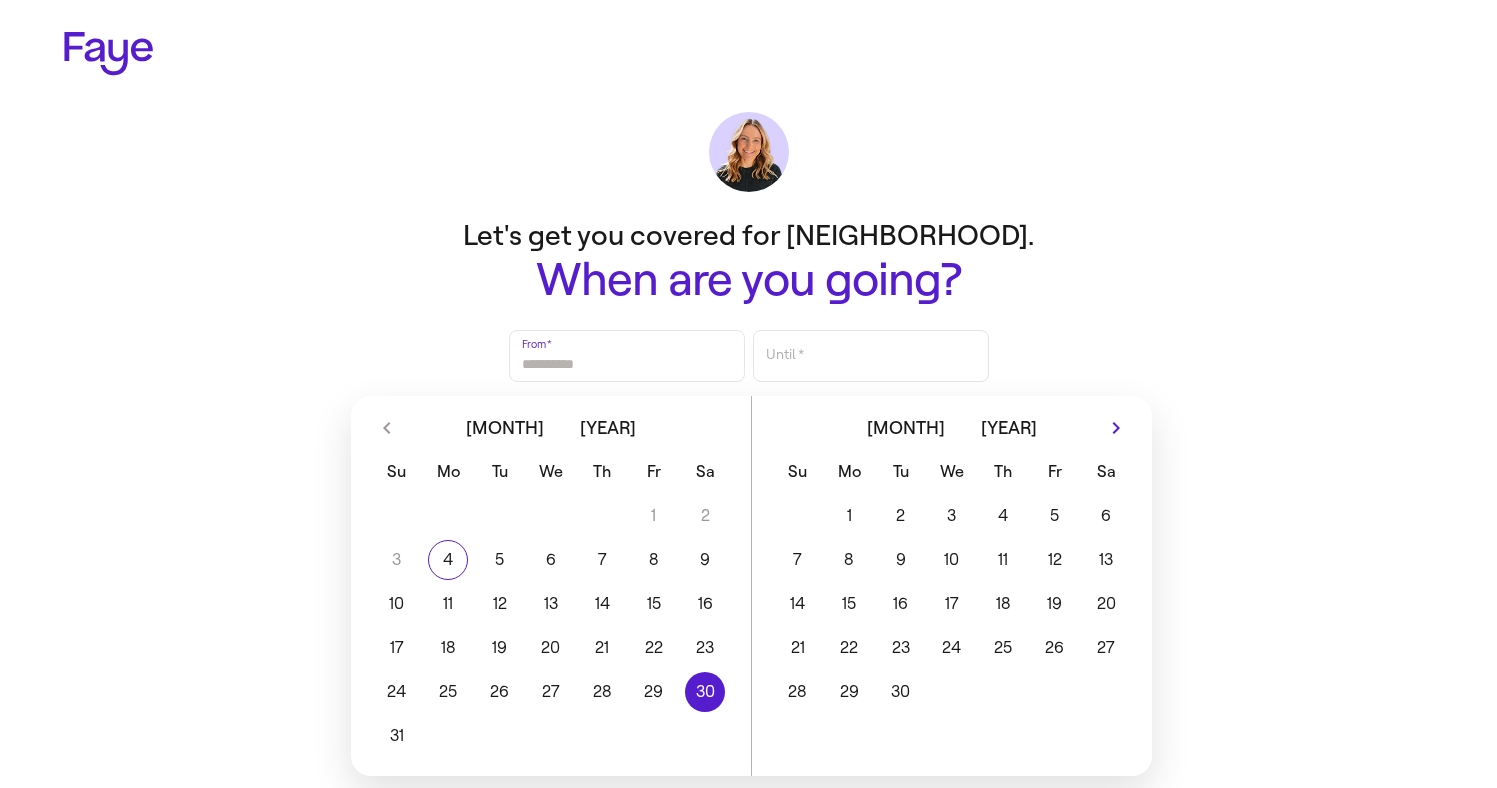 click on "30" at bounding box center (705, 692) 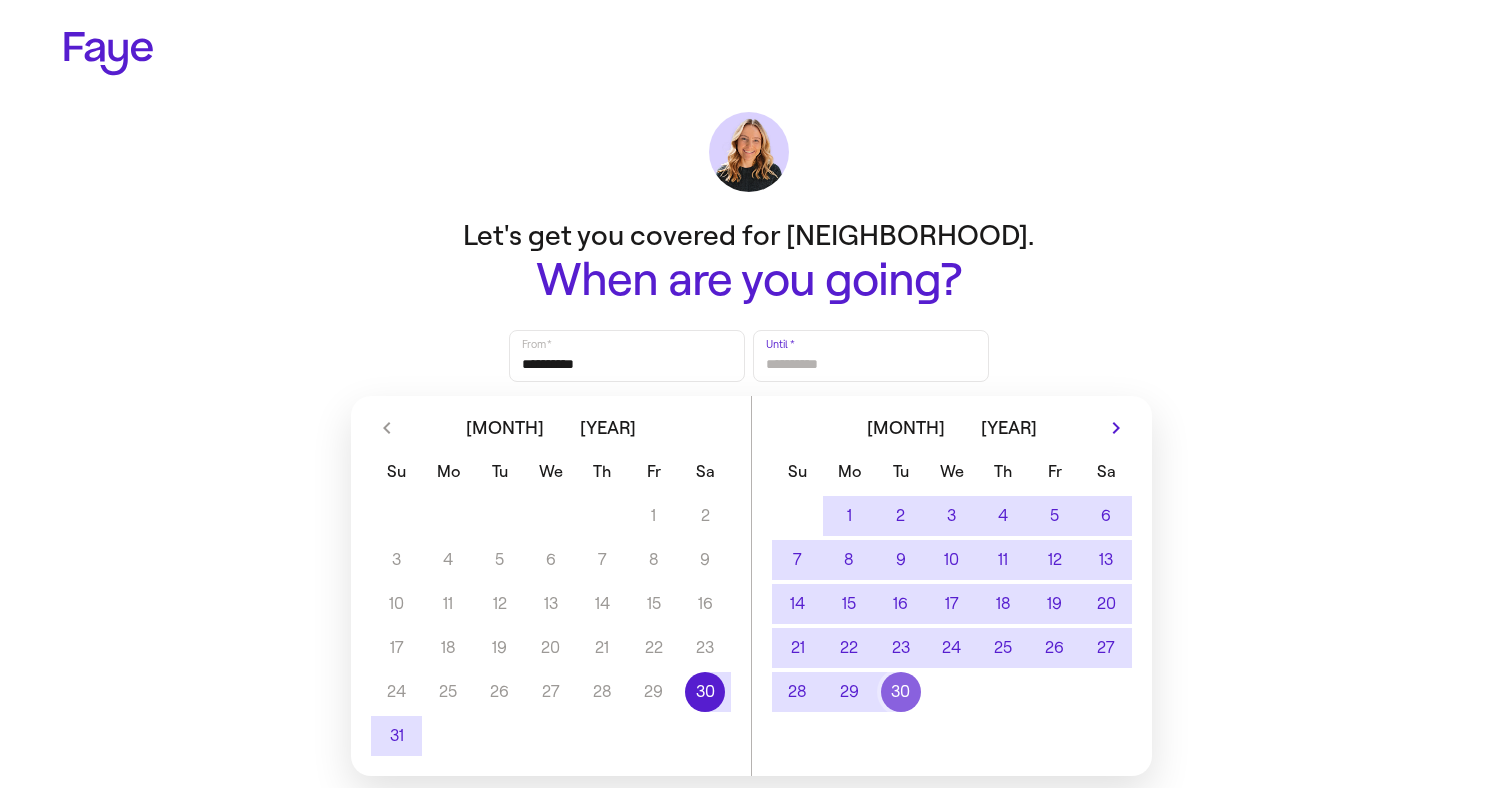 click on "30" at bounding box center (900, 692) 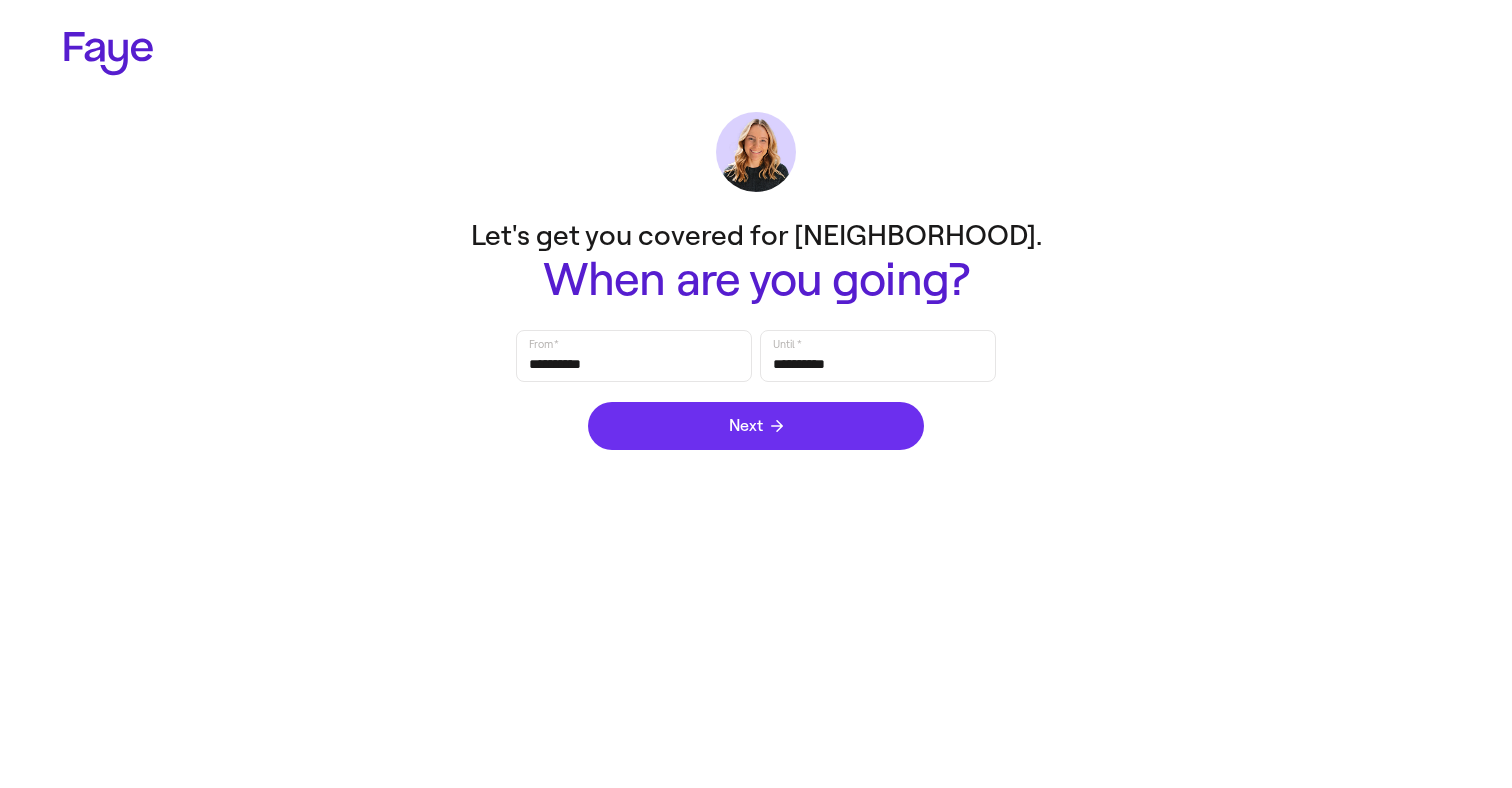 click 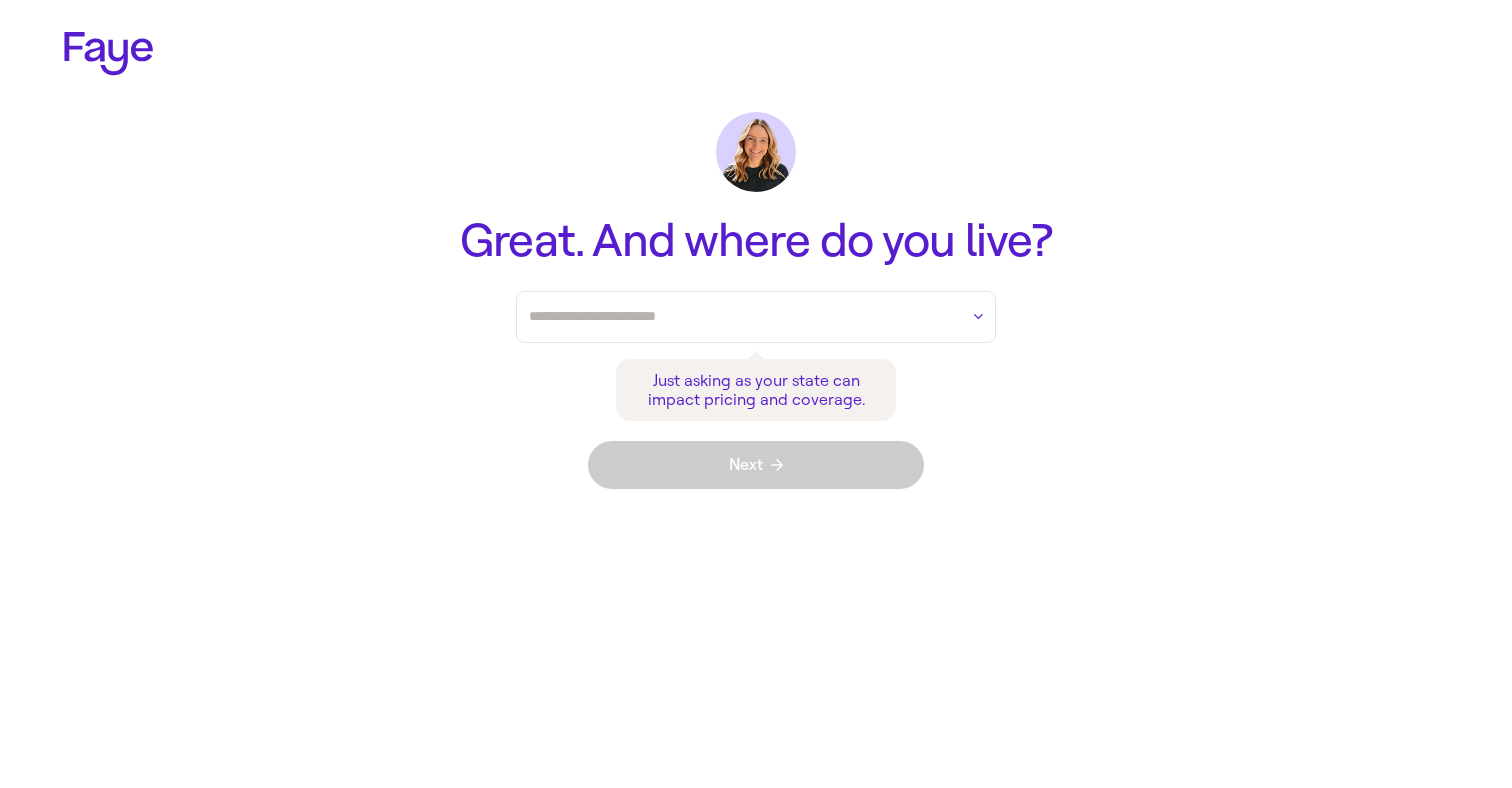 click at bounding box center [743, 317] 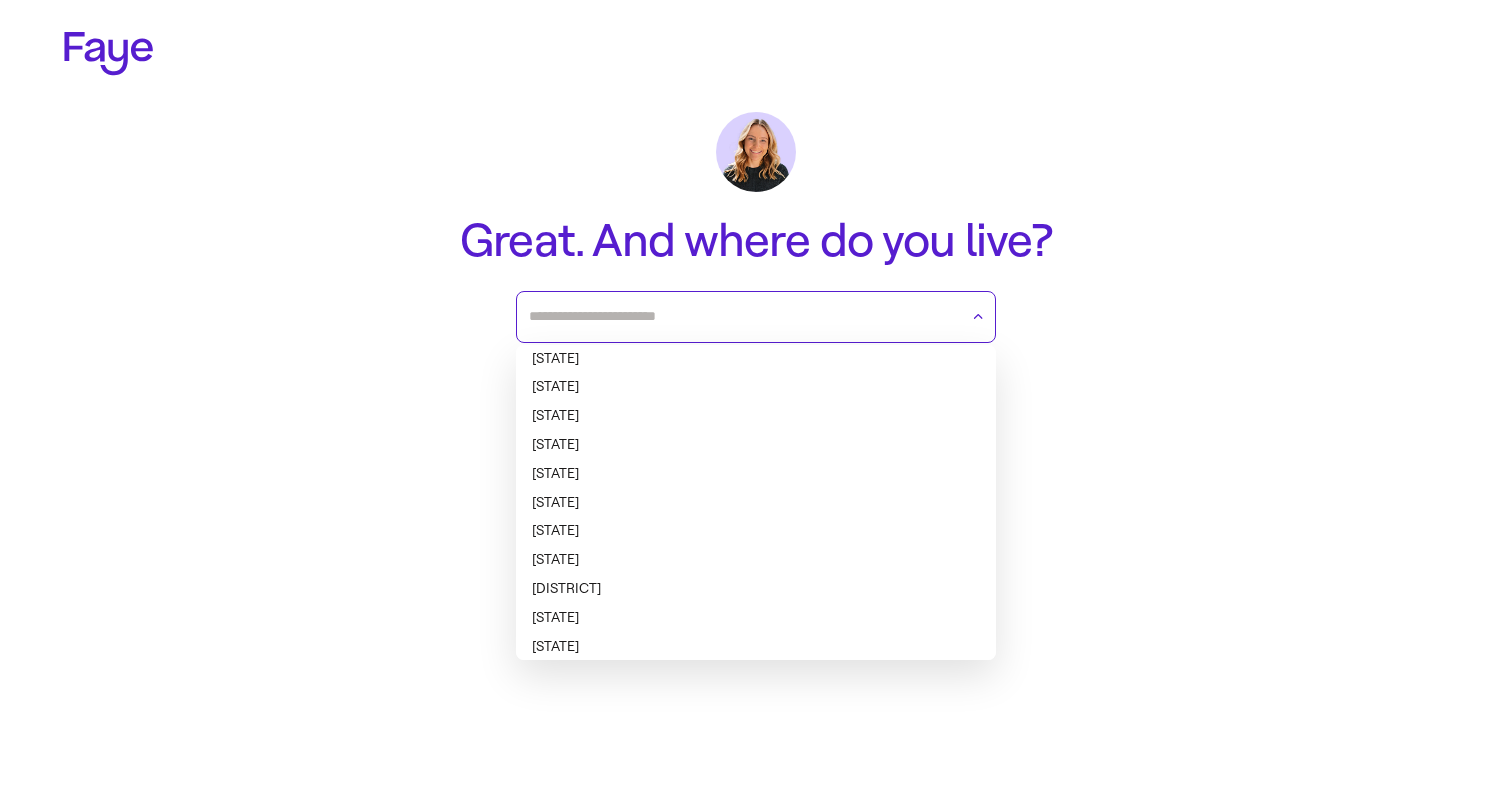 click on "[STATE]" at bounding box center (756, 618) 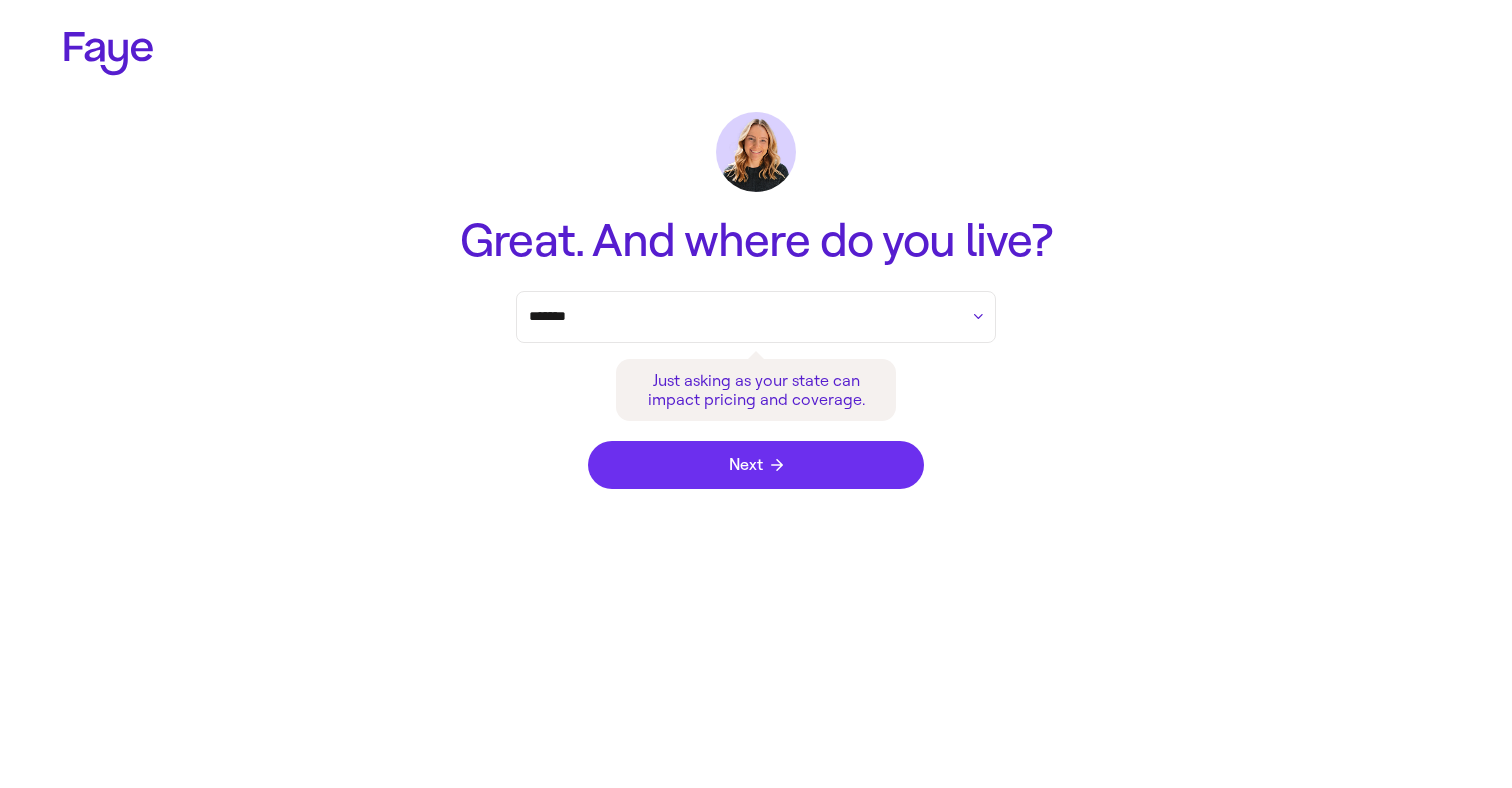 click on "Next" at bounding box center [756, 465] 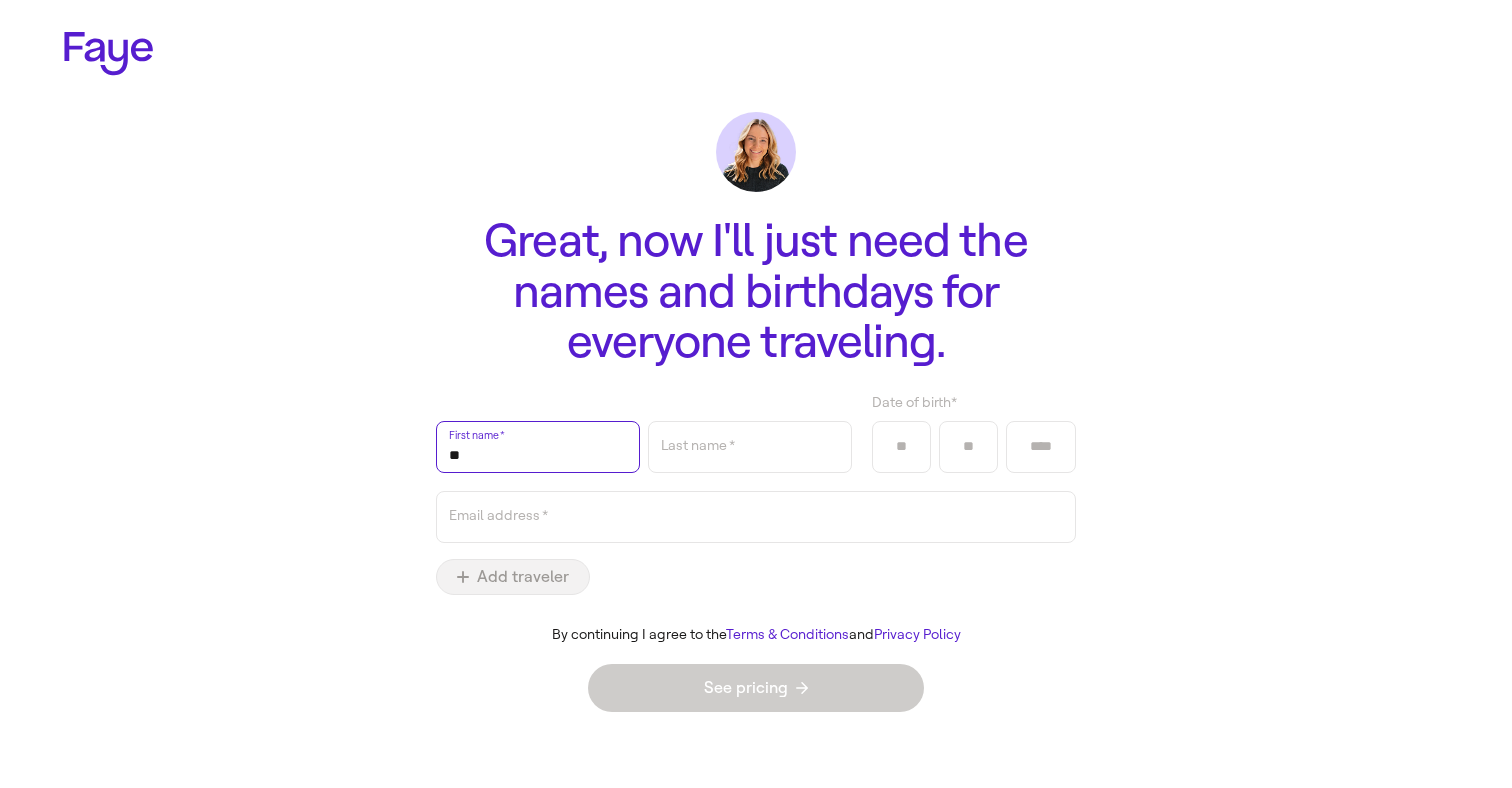 type on "*" 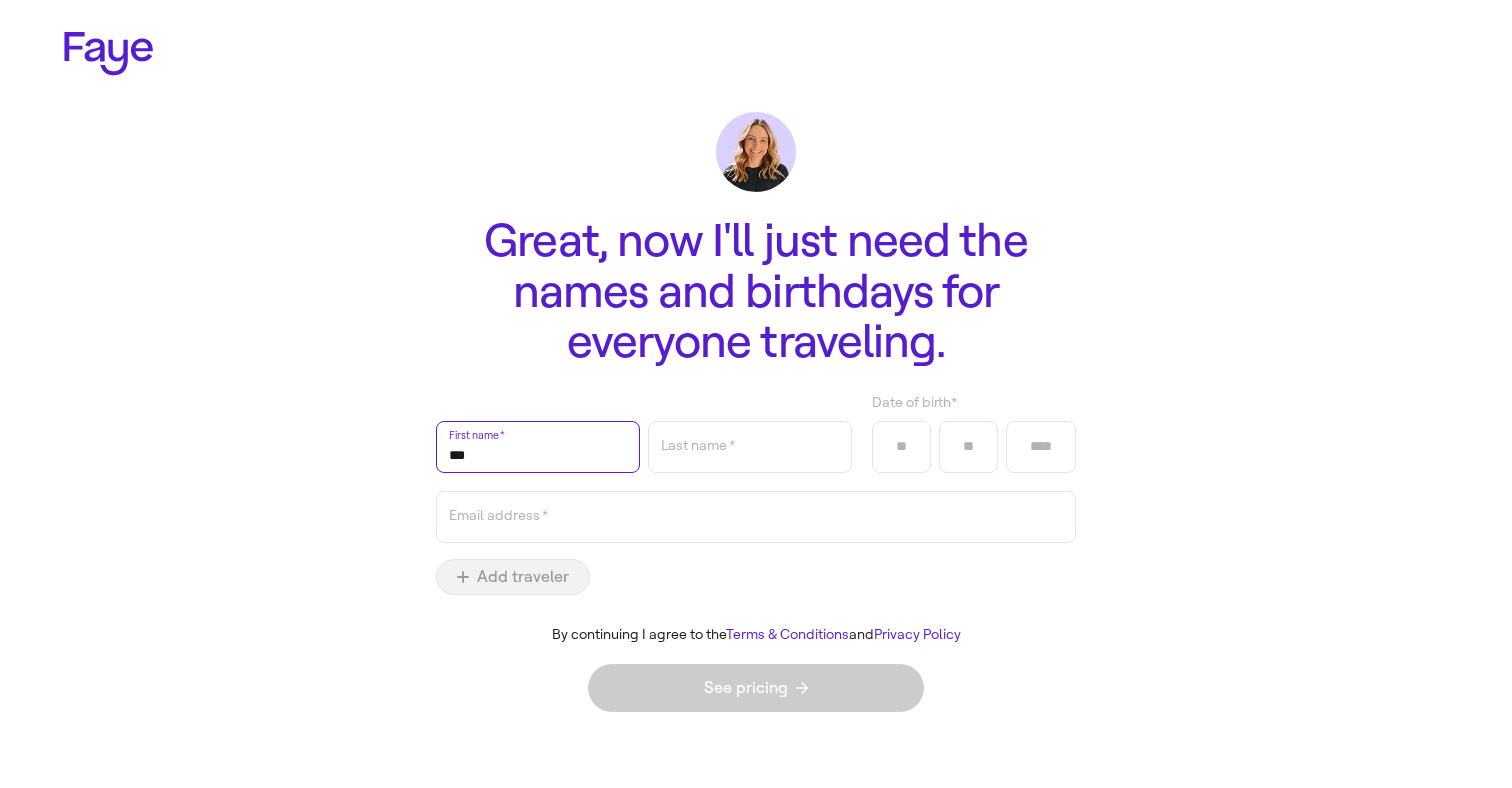type on "*" 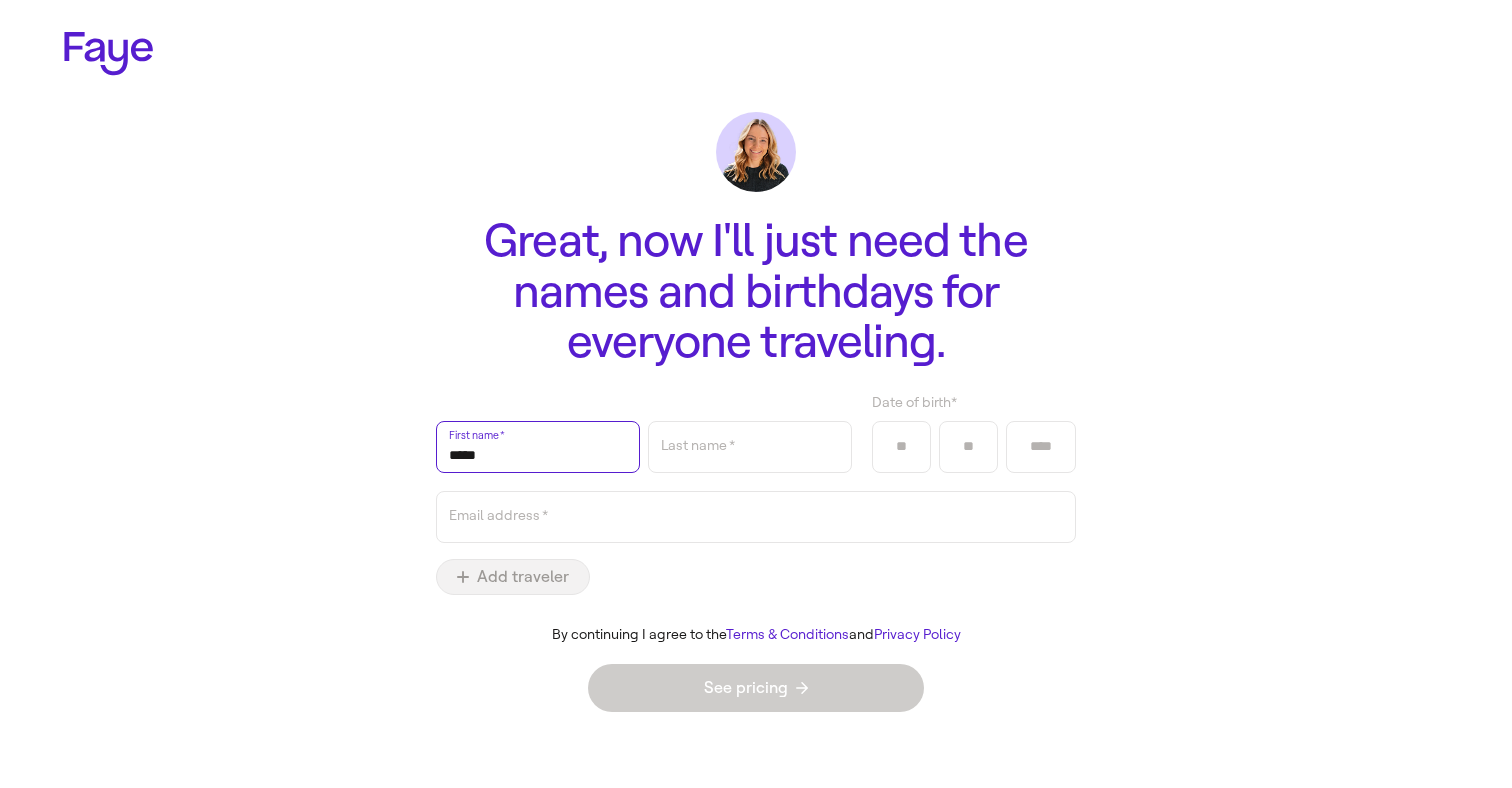 type on "***" 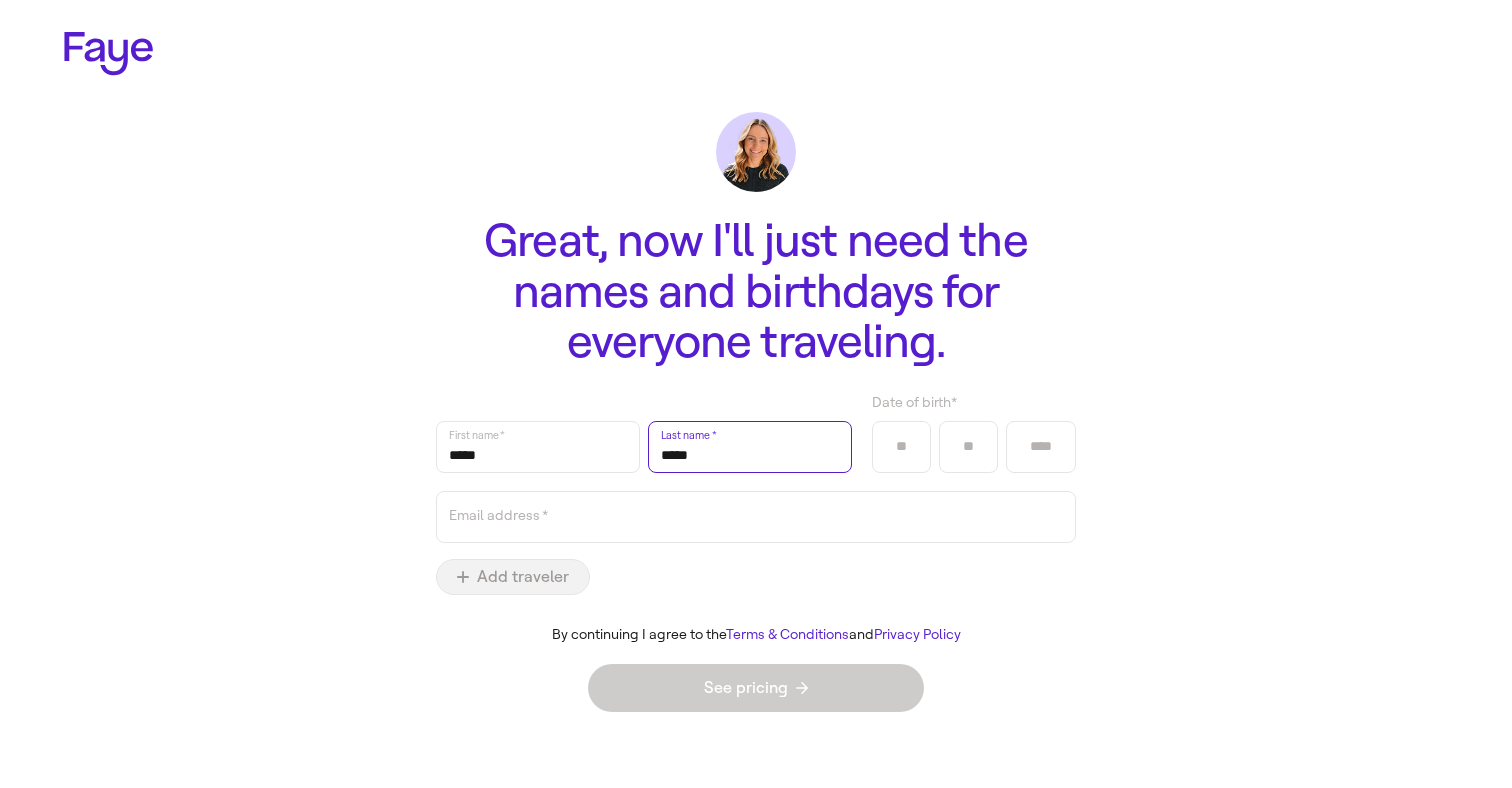 type on "*****" 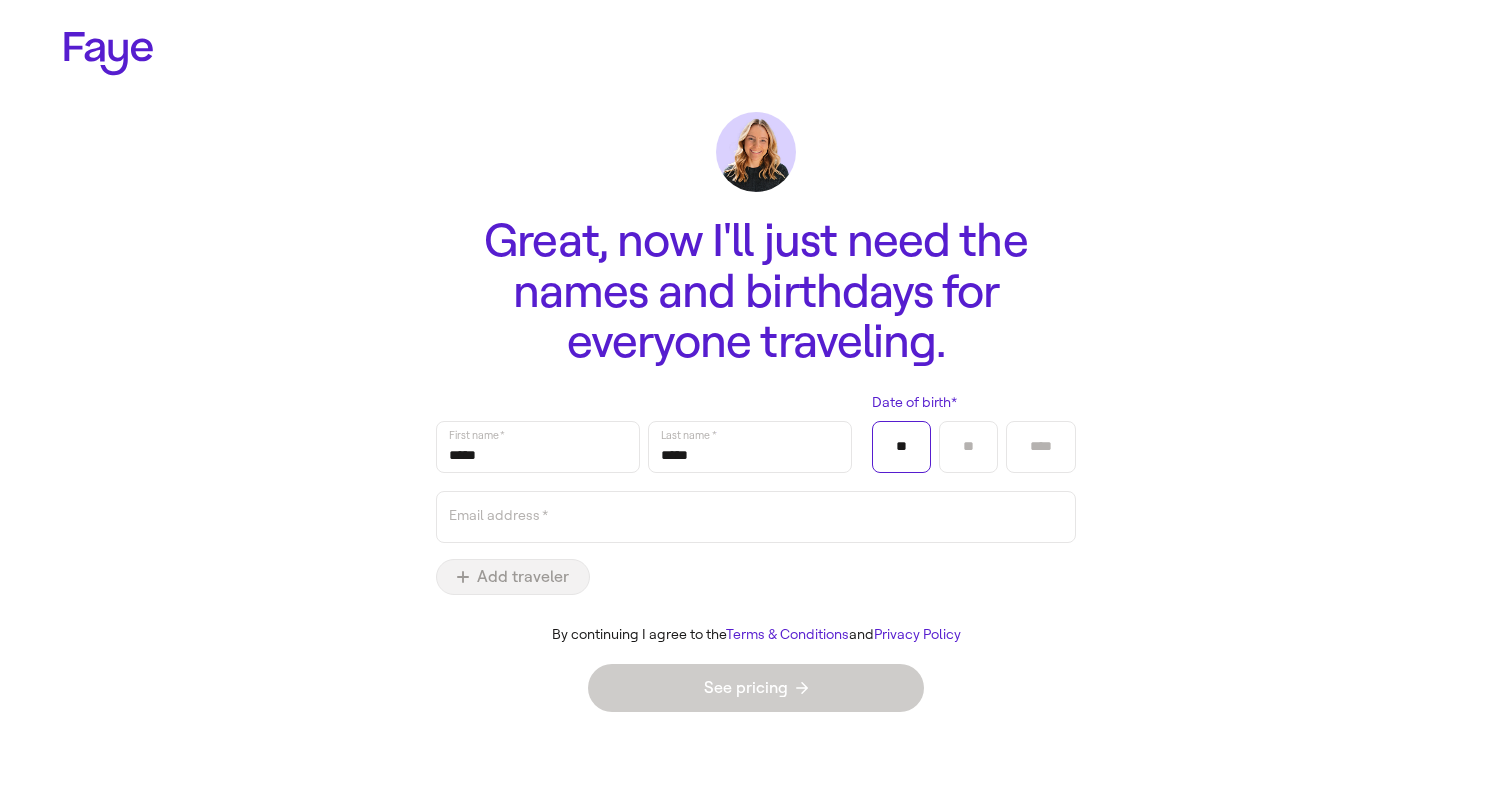 type on "**" 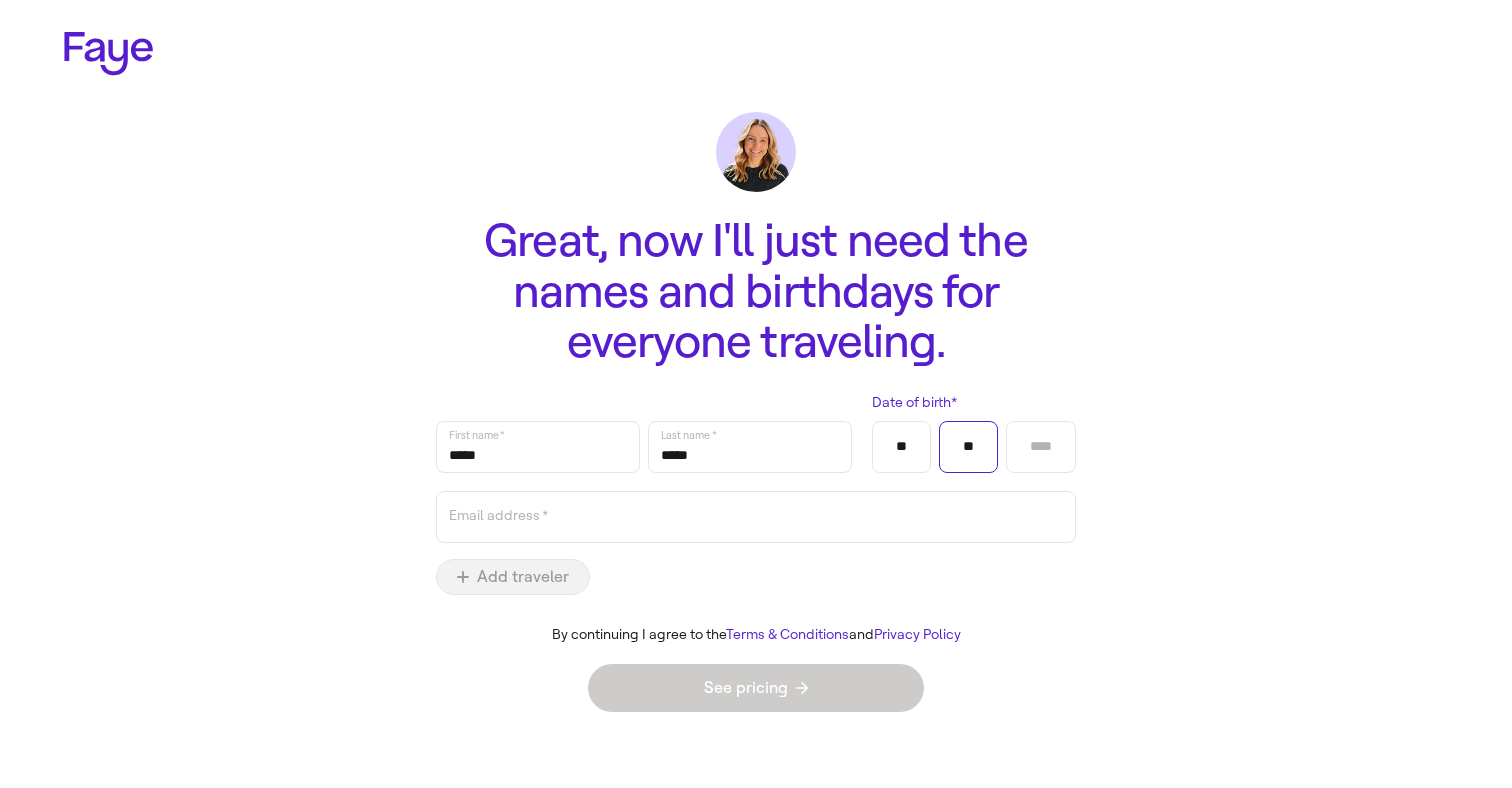 type on "**" 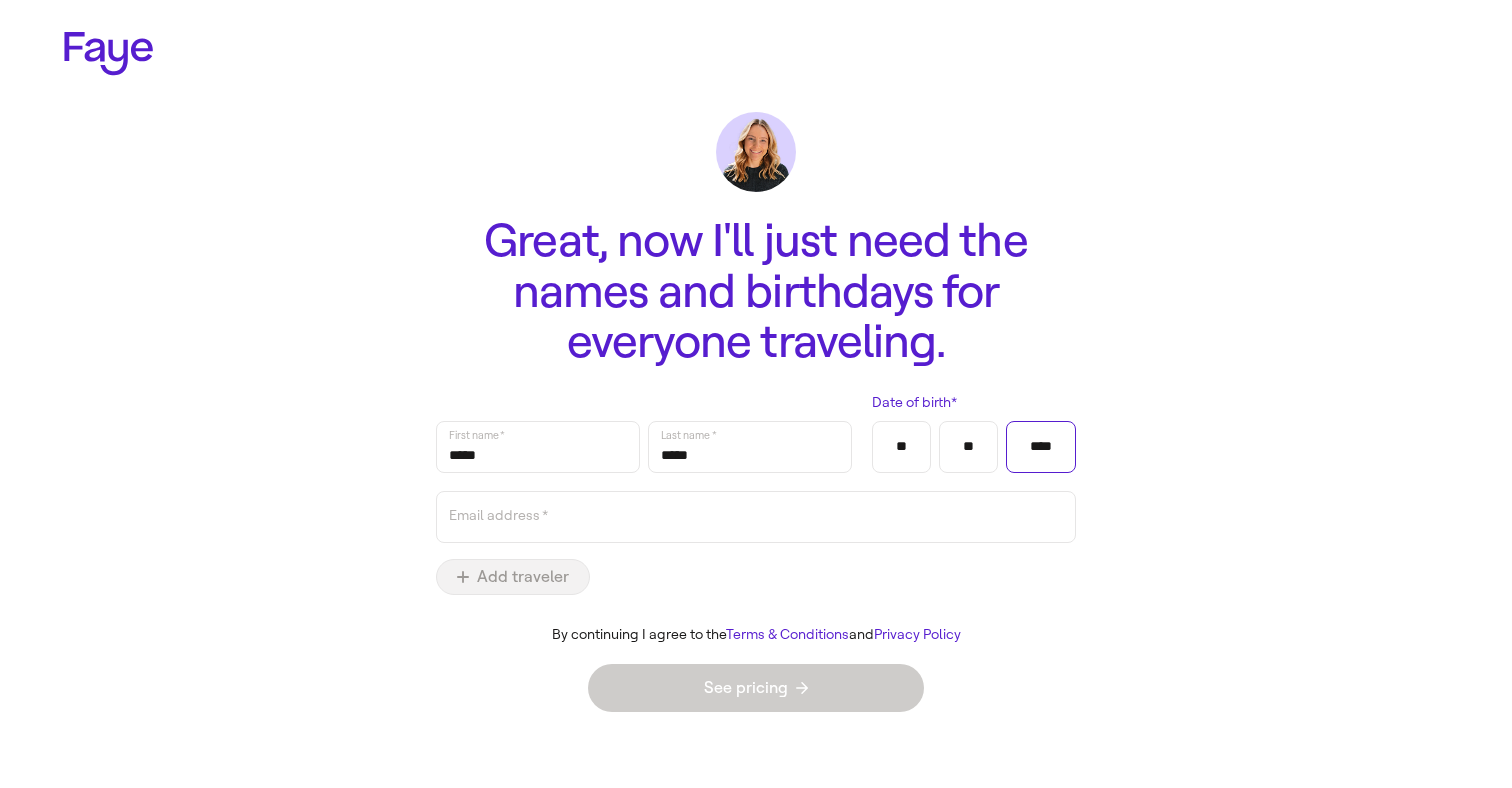 type on "****" 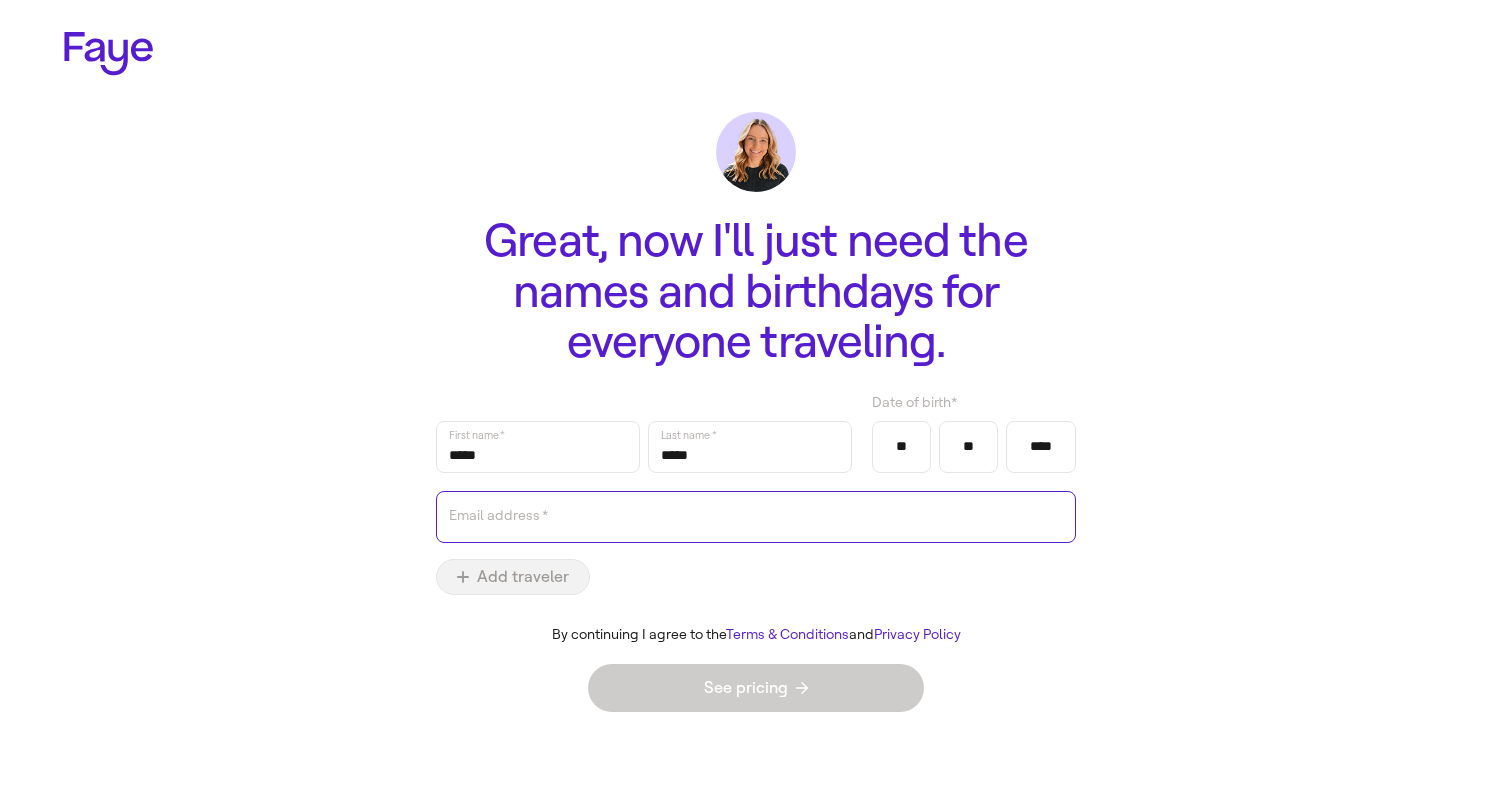click on "Email address   *" at bounding box center (756, 517) 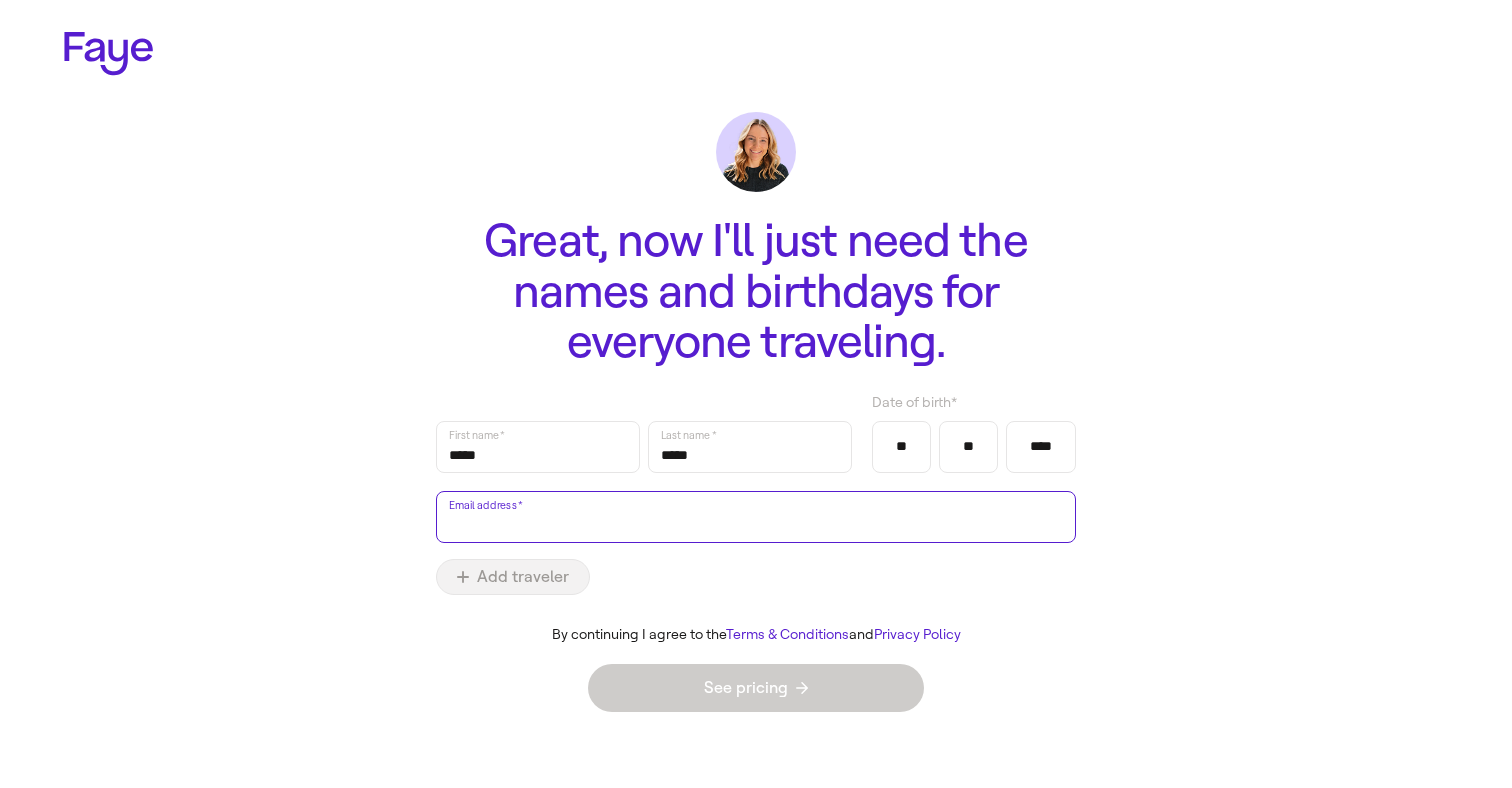 type on "*" 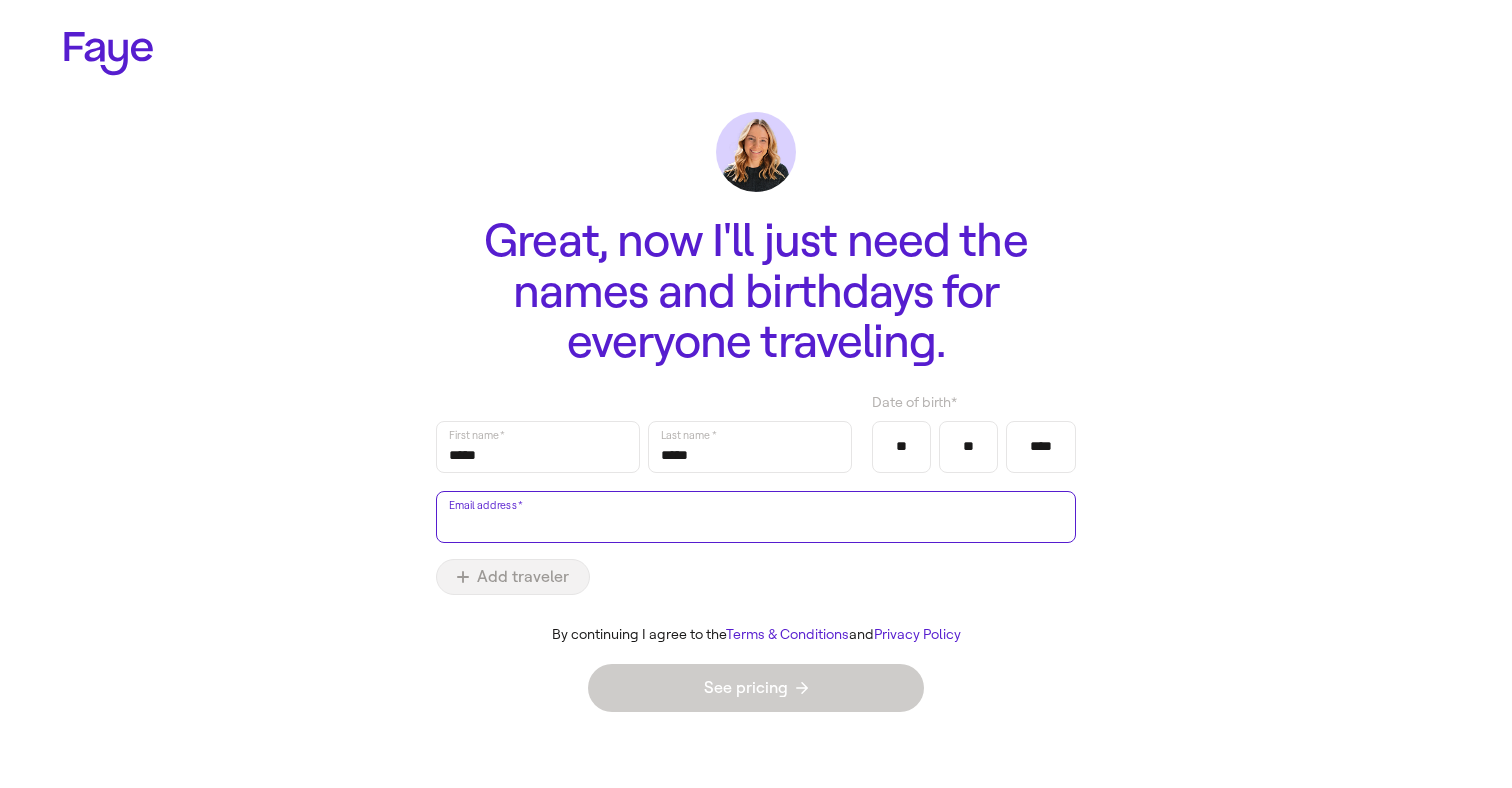 type on "*" 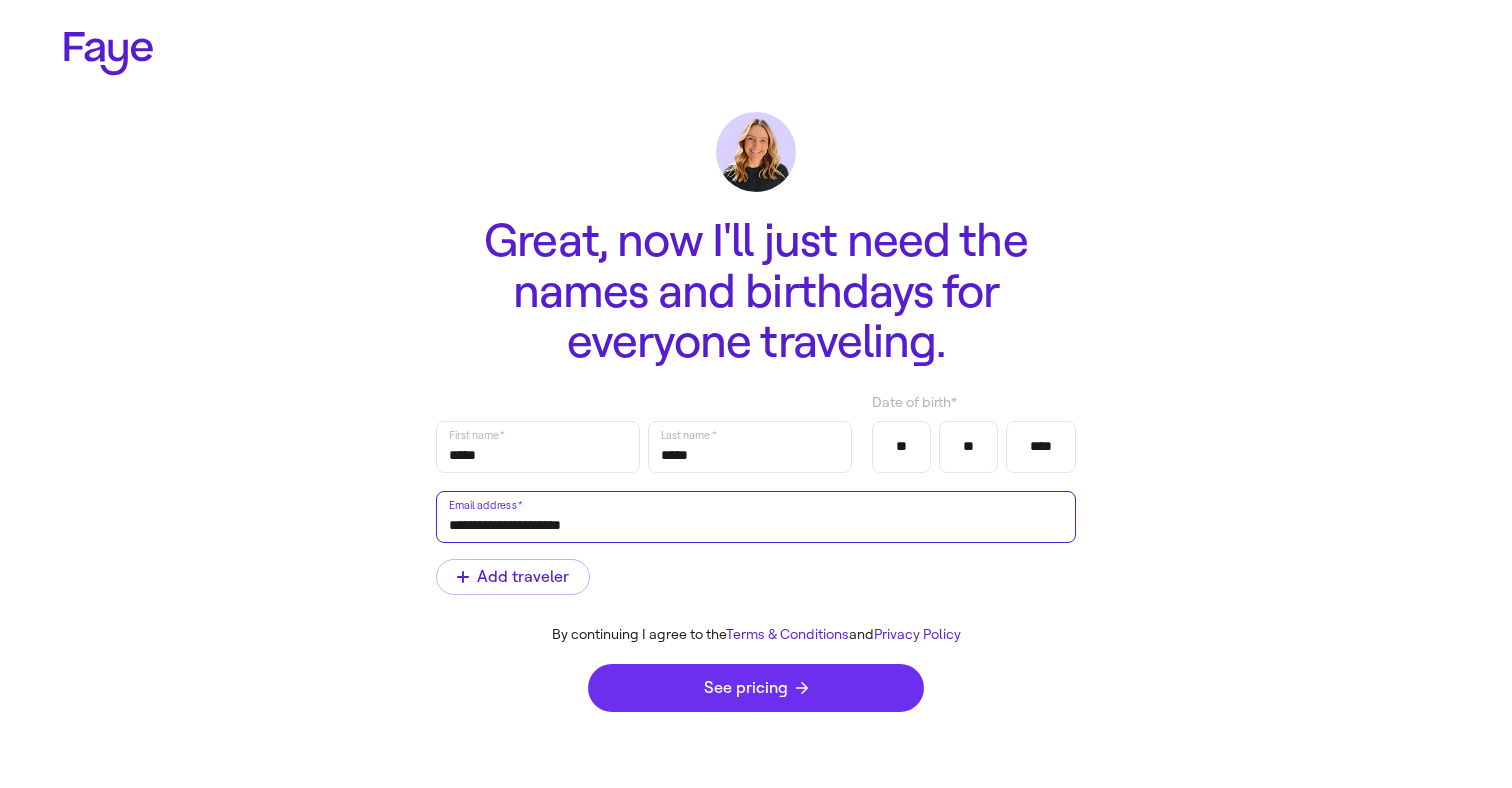 type on "**********" 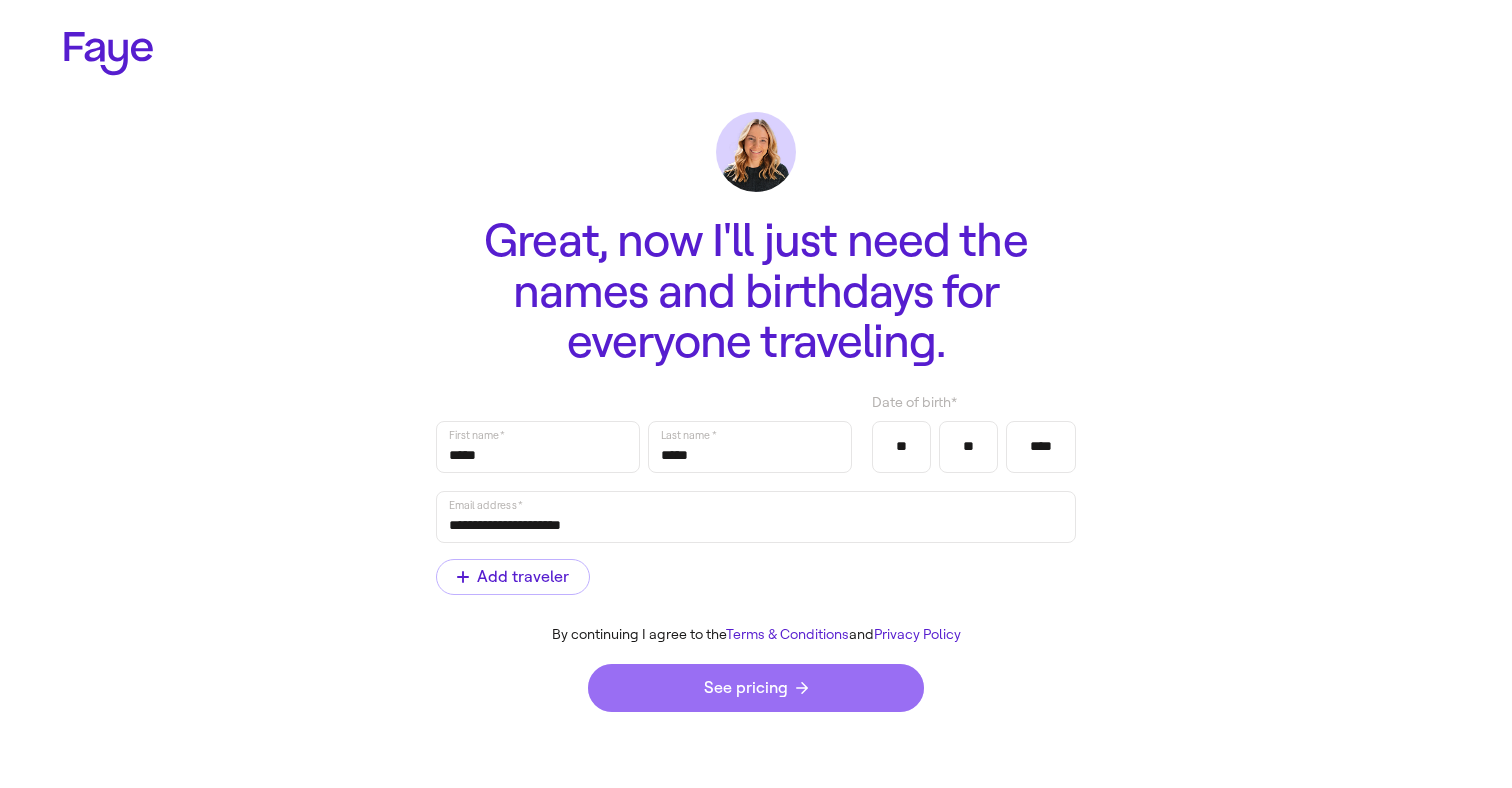 click on "See pricing" at bounding box center [756, 688] 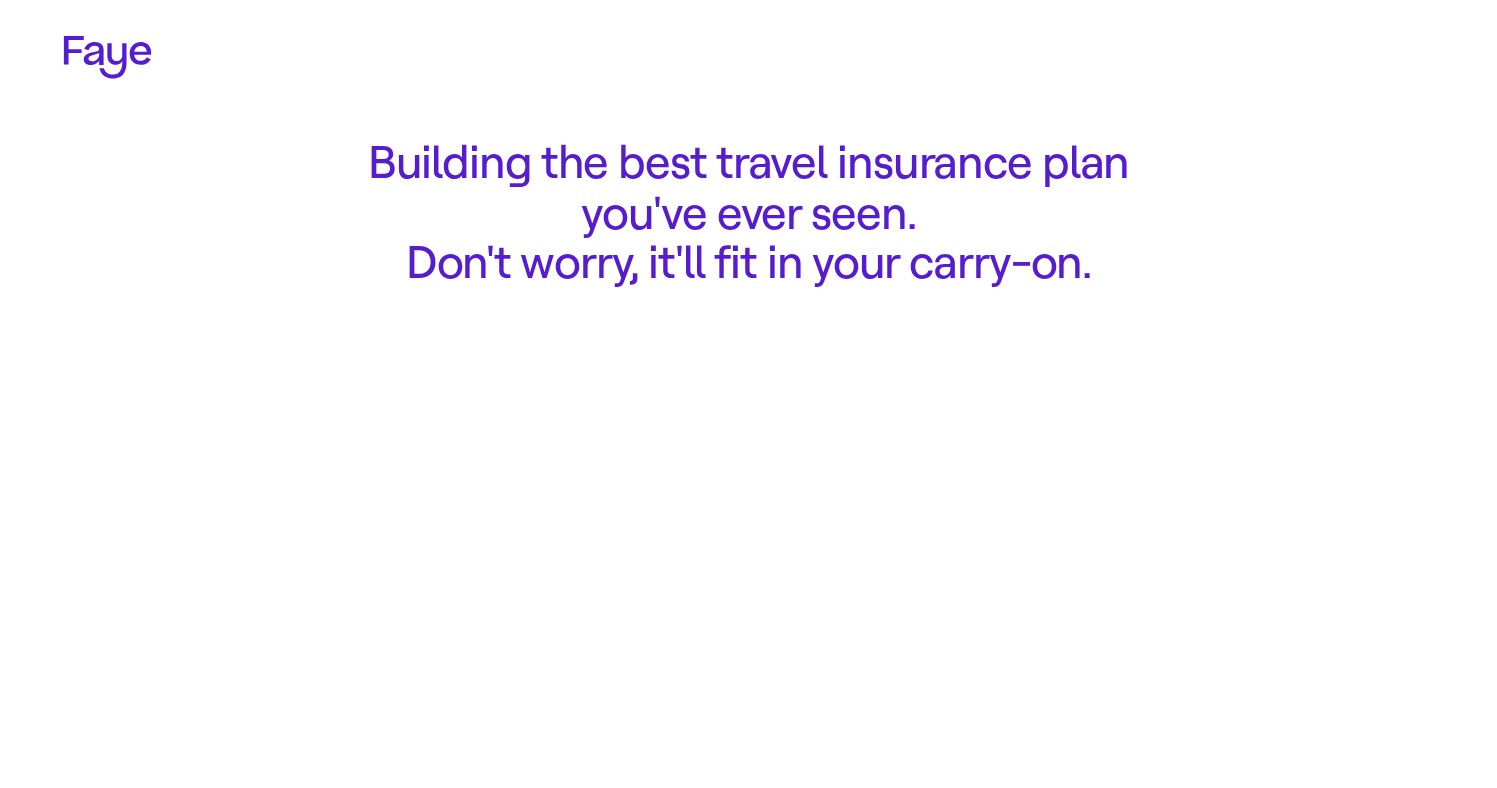 scroll, scrollTop: 0, scrollLeft: 0, axis: both 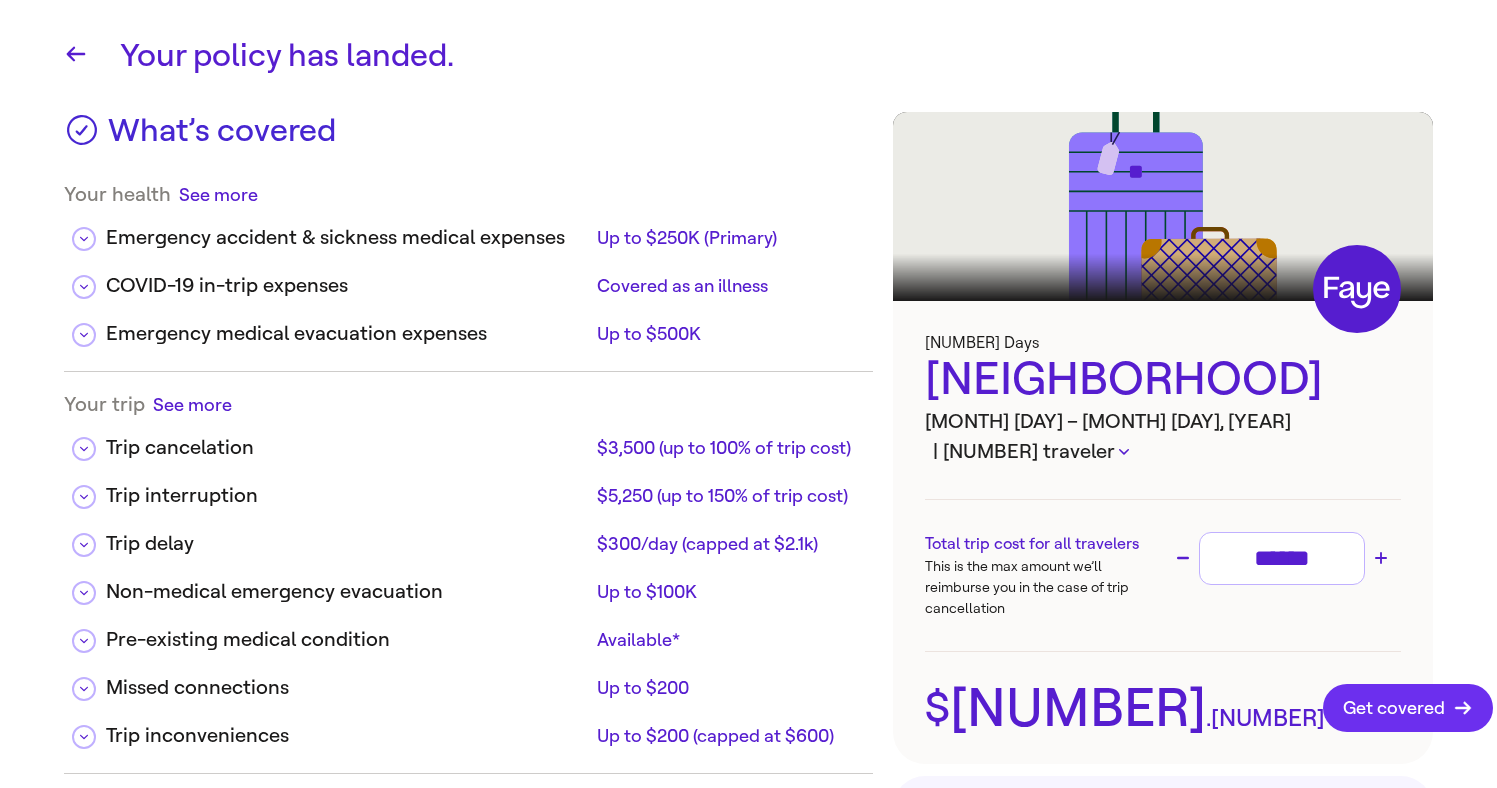 click on "Get covered" at bounding box center (1408, 708) 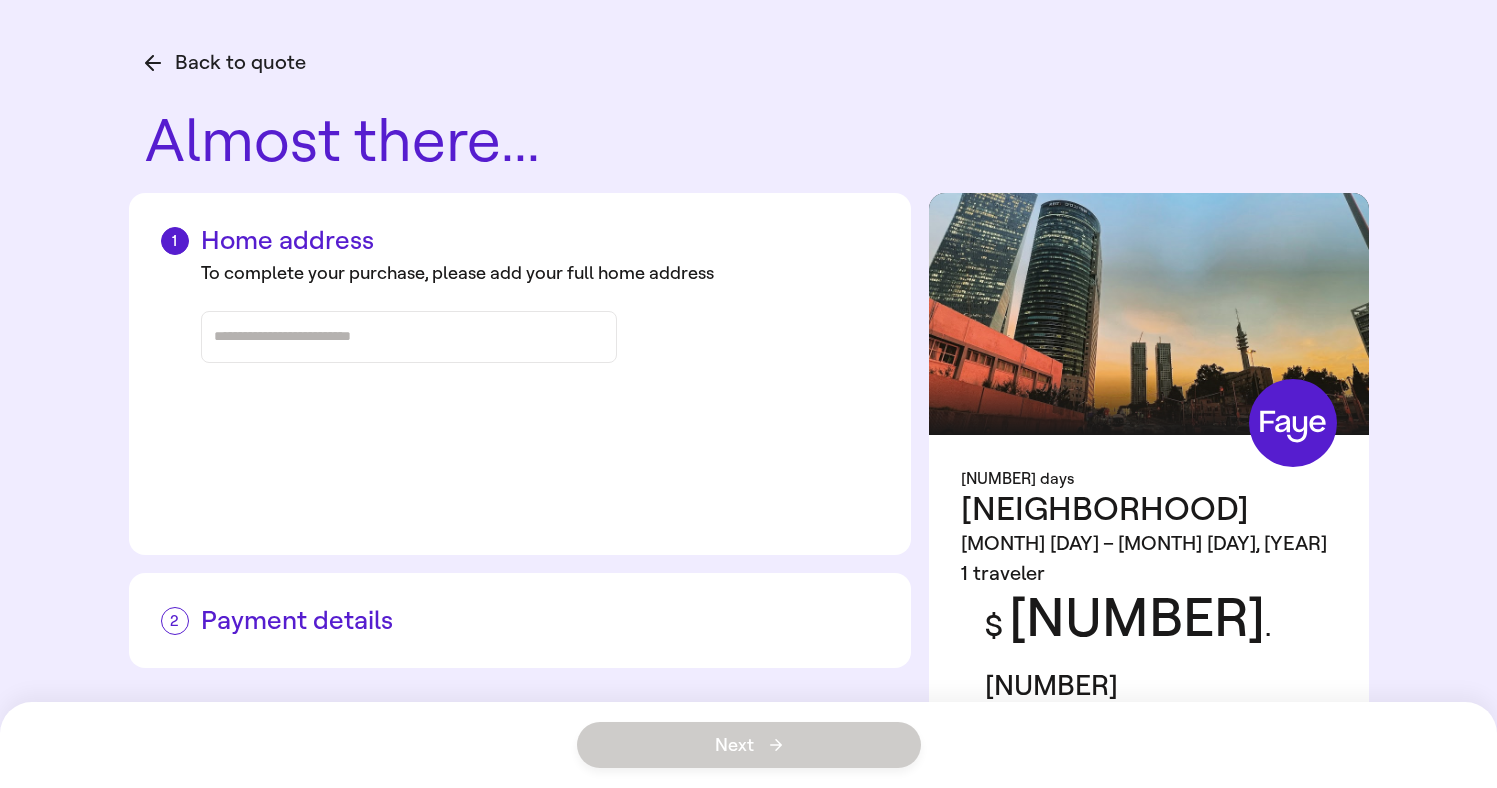 scroll, scrollTop: 0, scrollLeft: 0, axis: both 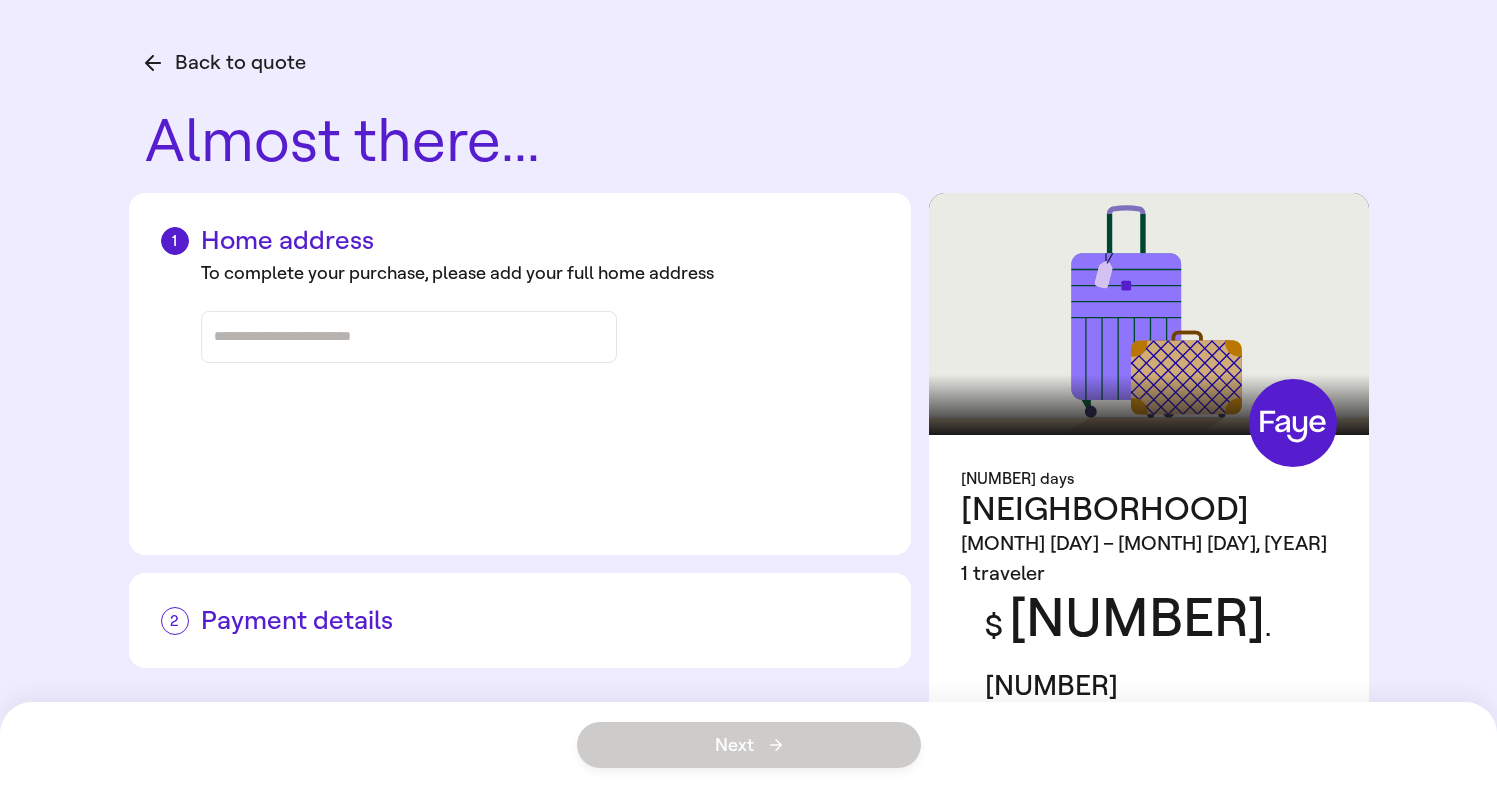 click at bounding box center [409, 337] 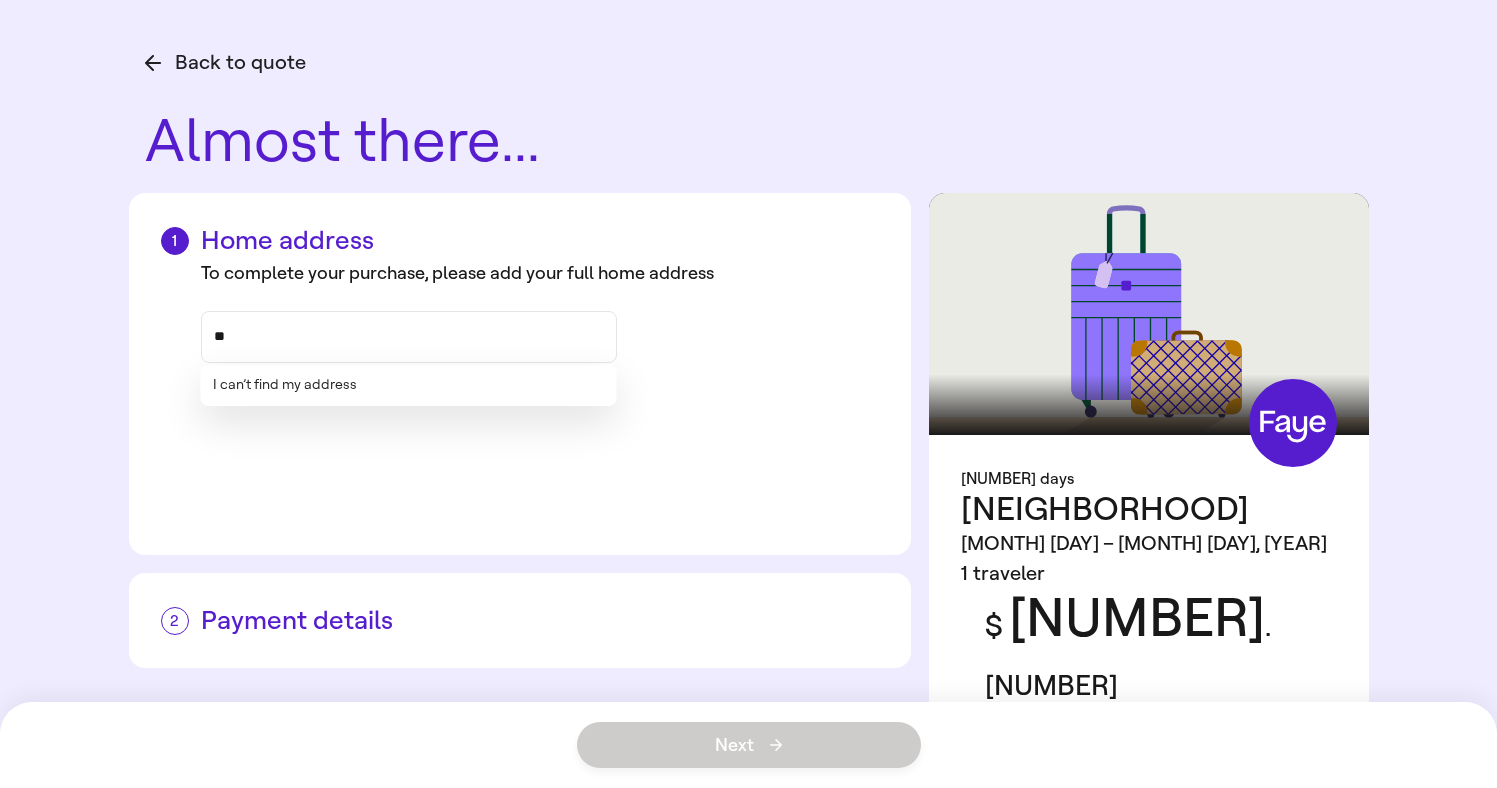 type on "*" 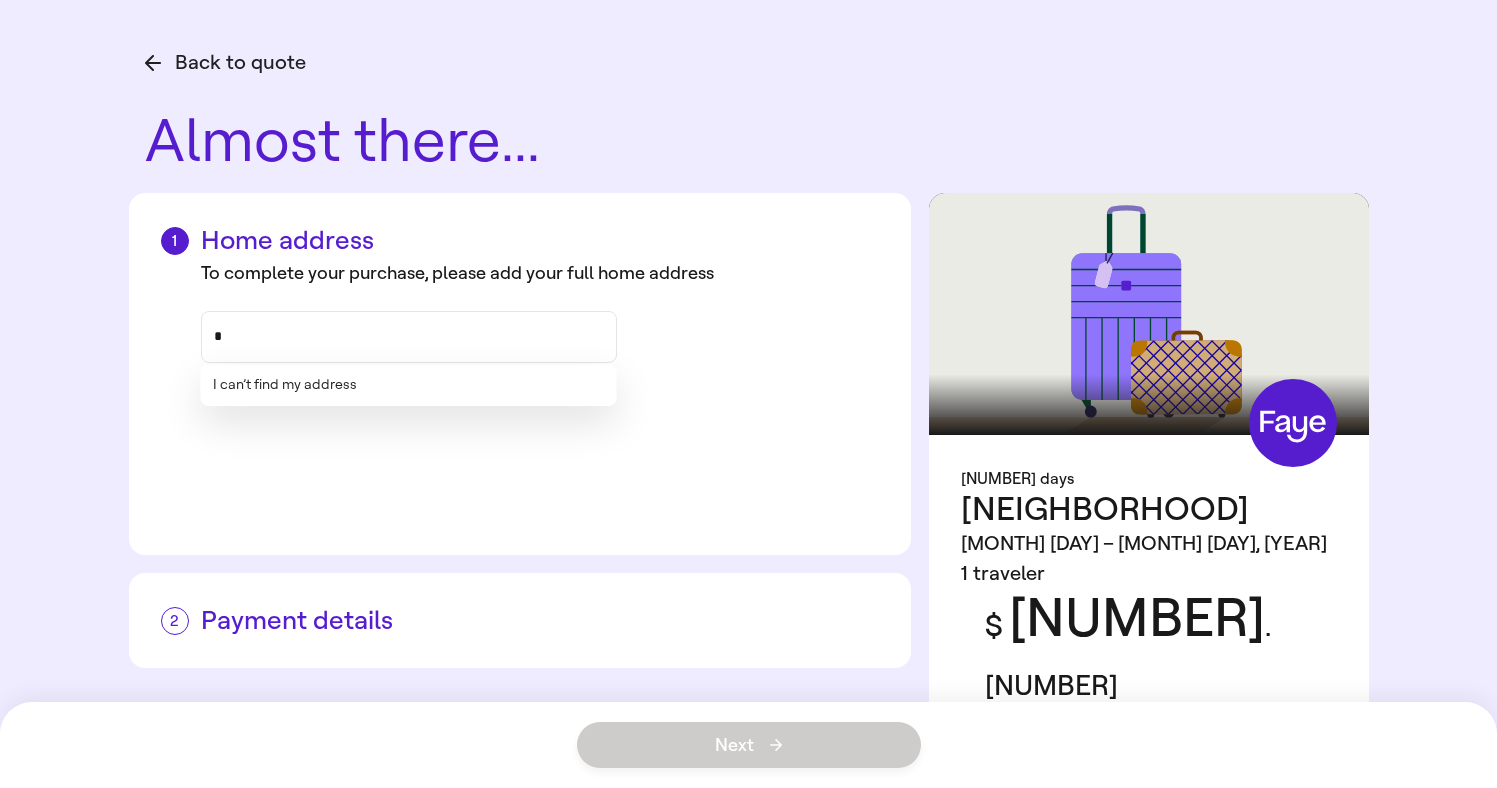 type on "*" 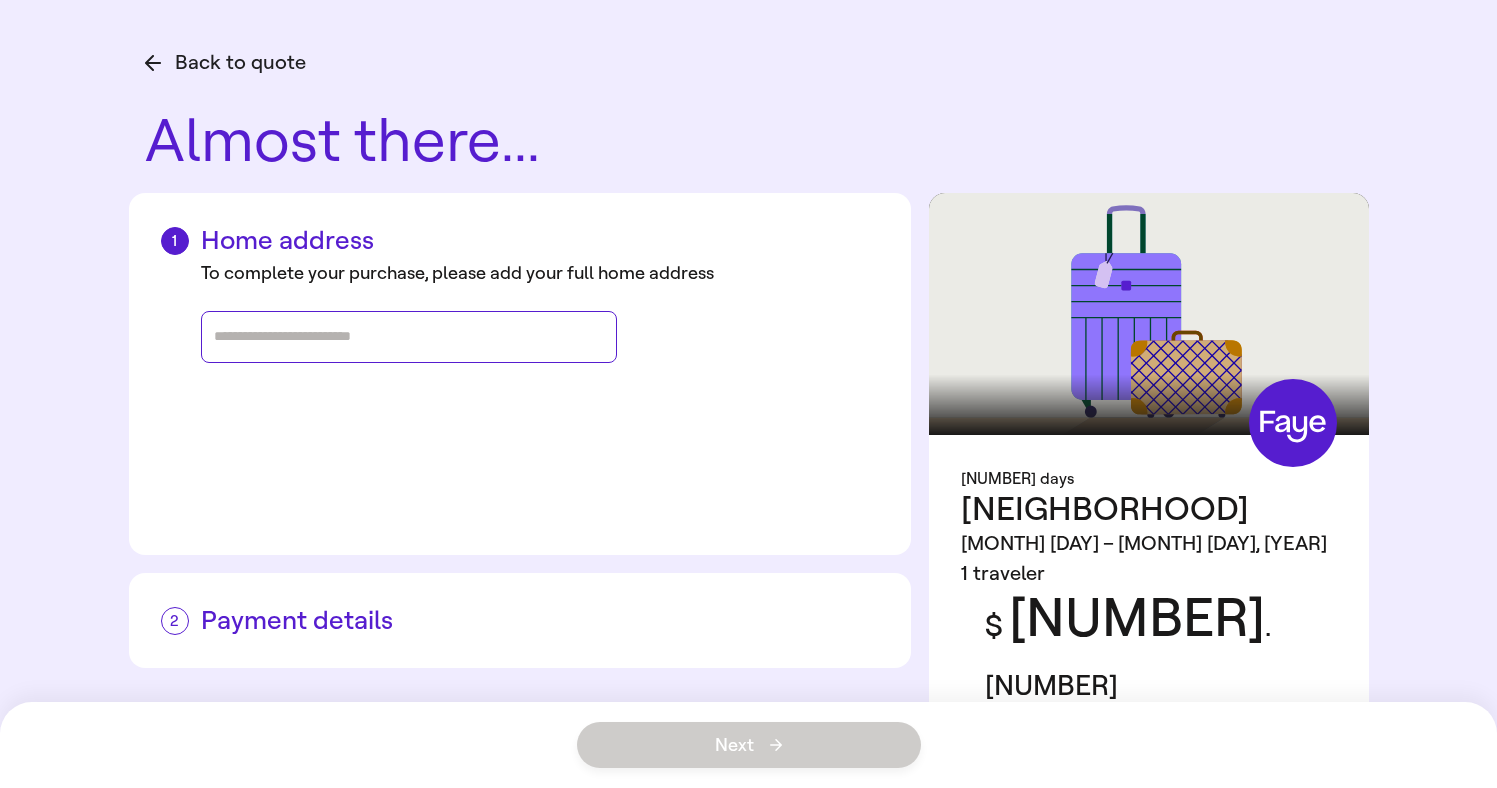 click at bounding box center (409, 337) 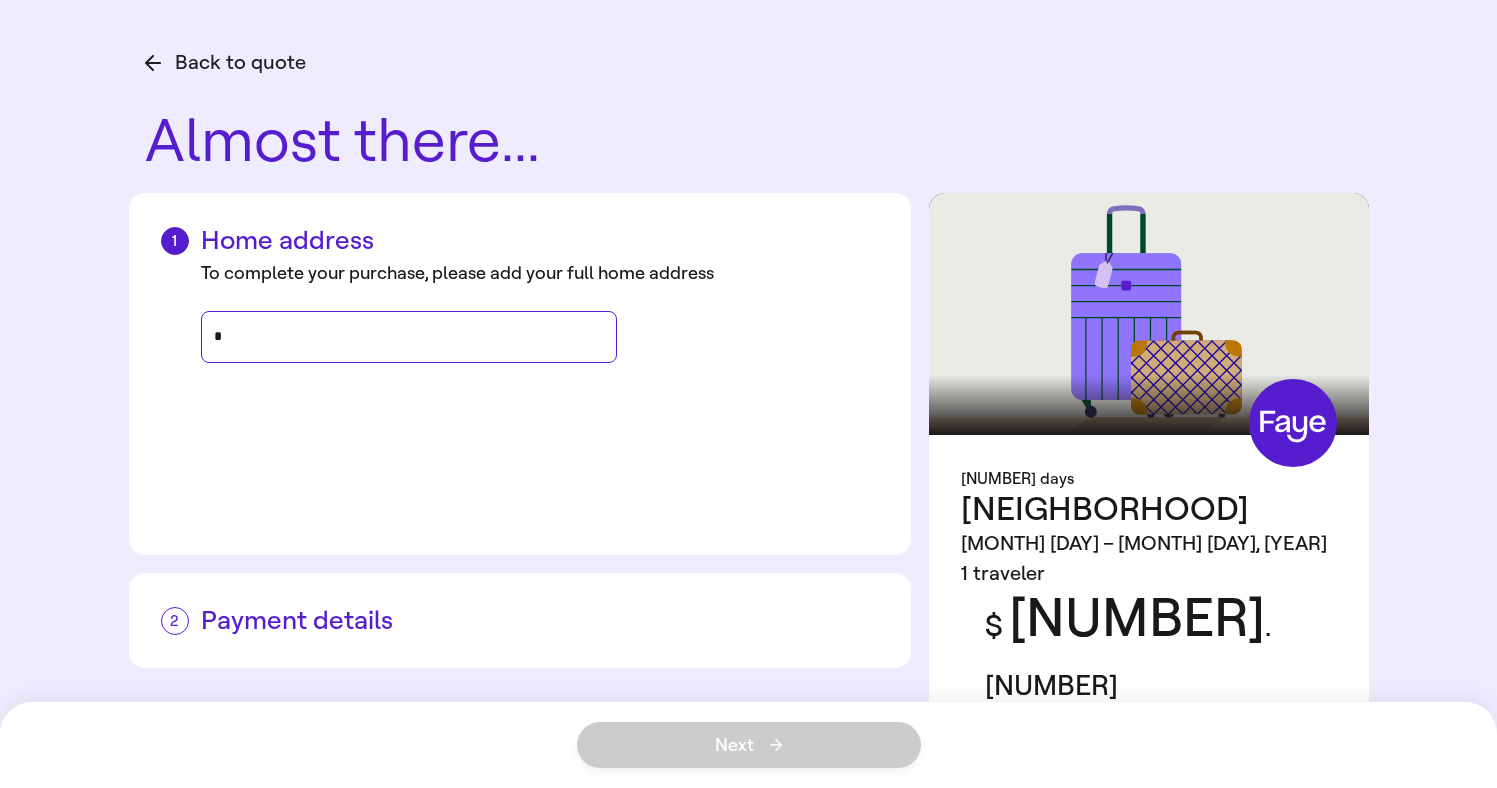 type on "**" 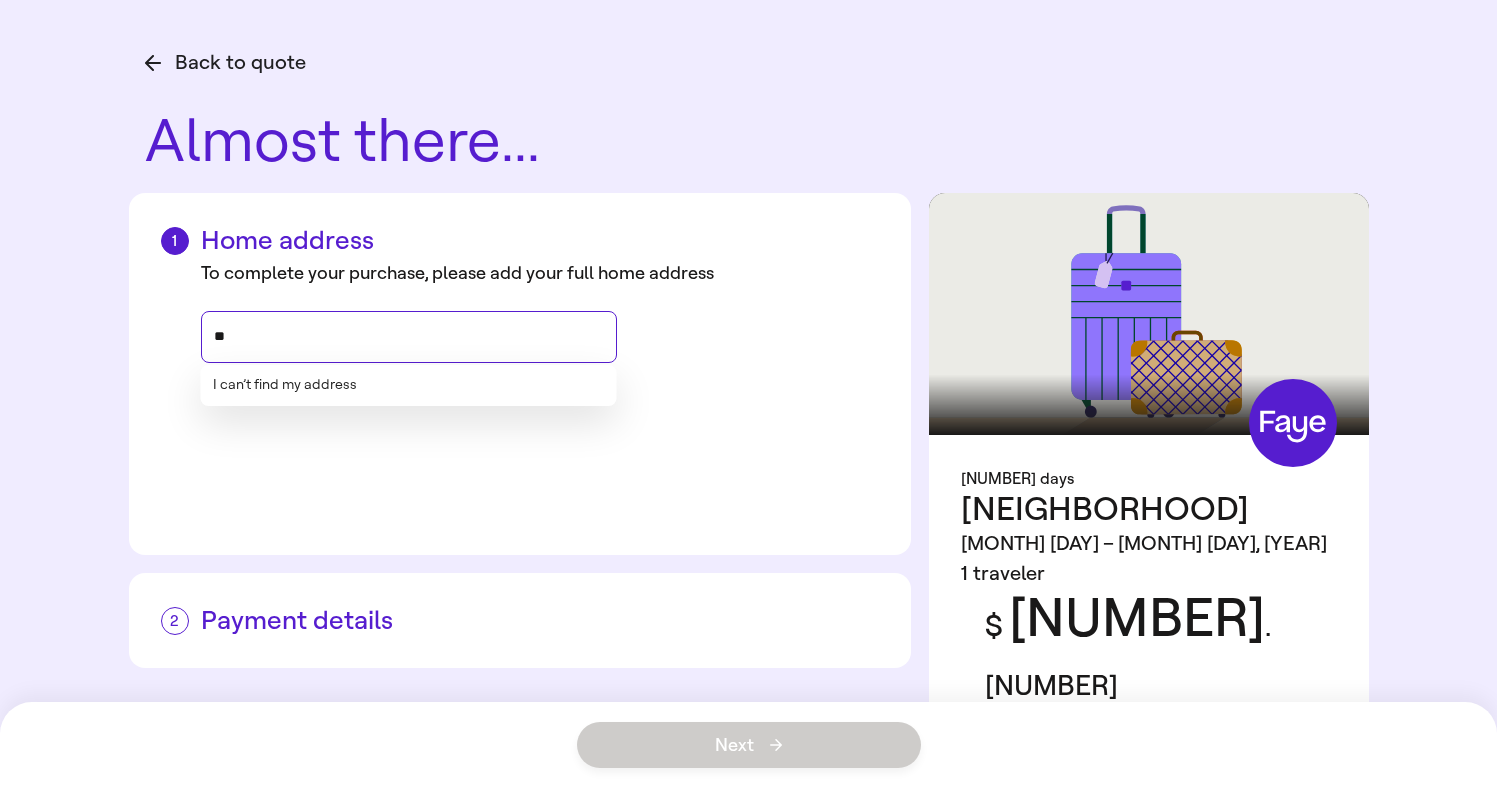 click on "I can’t find my address" at bounding box center (285, 385) 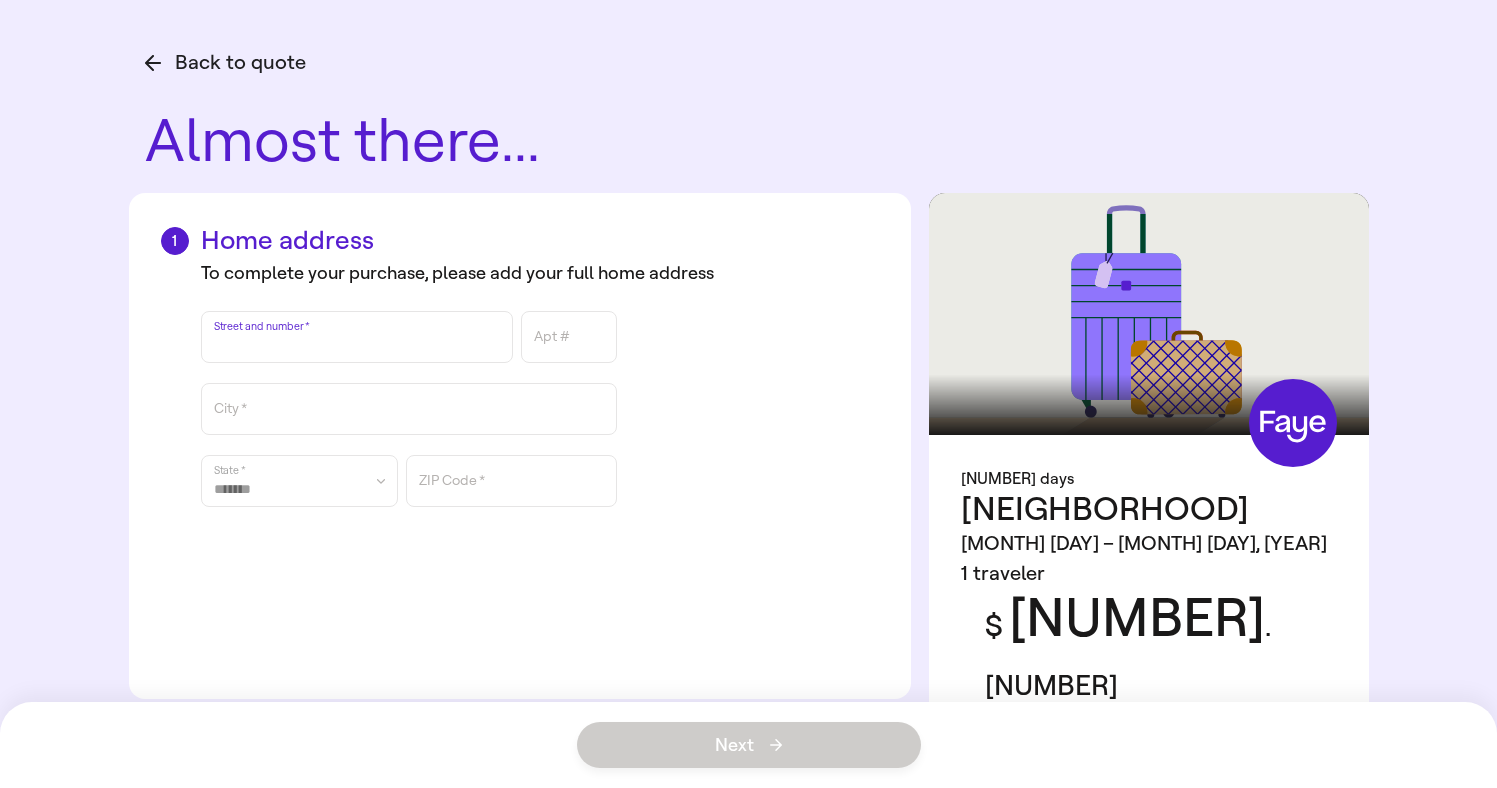 scroll, scrollTop: 15, scrollLeft: 0, axis: vertical 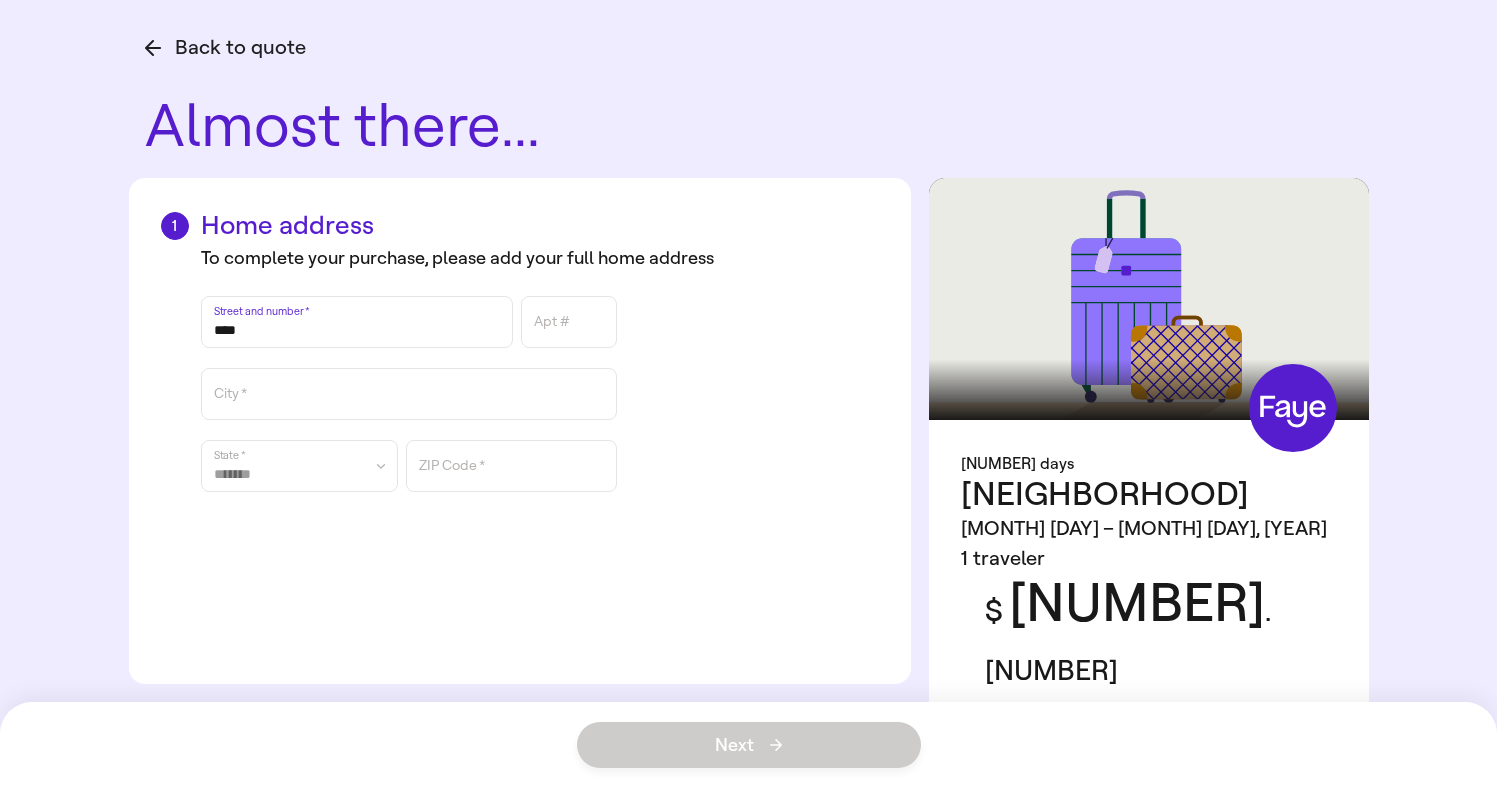 type on "****" 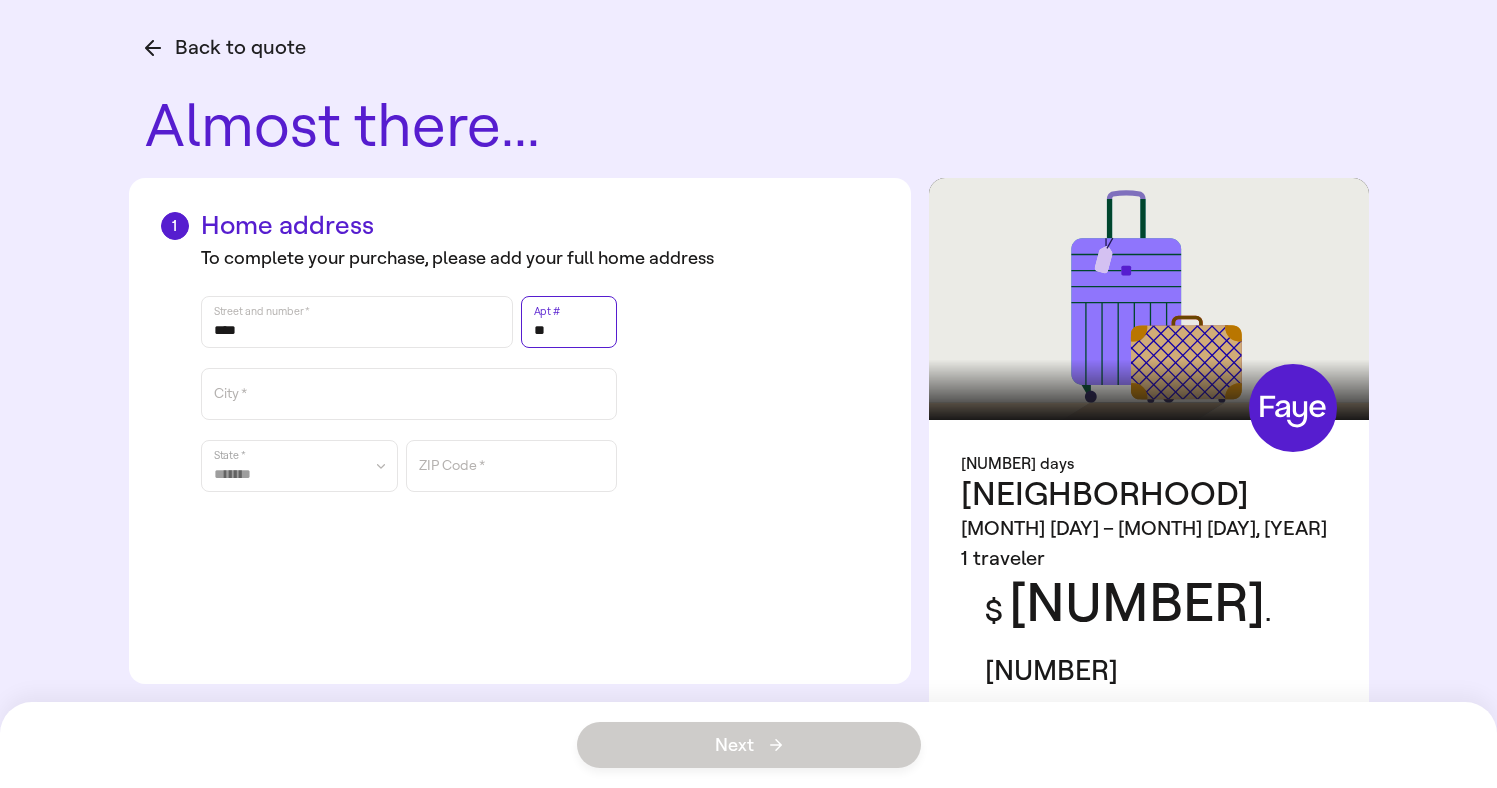 type on "**" 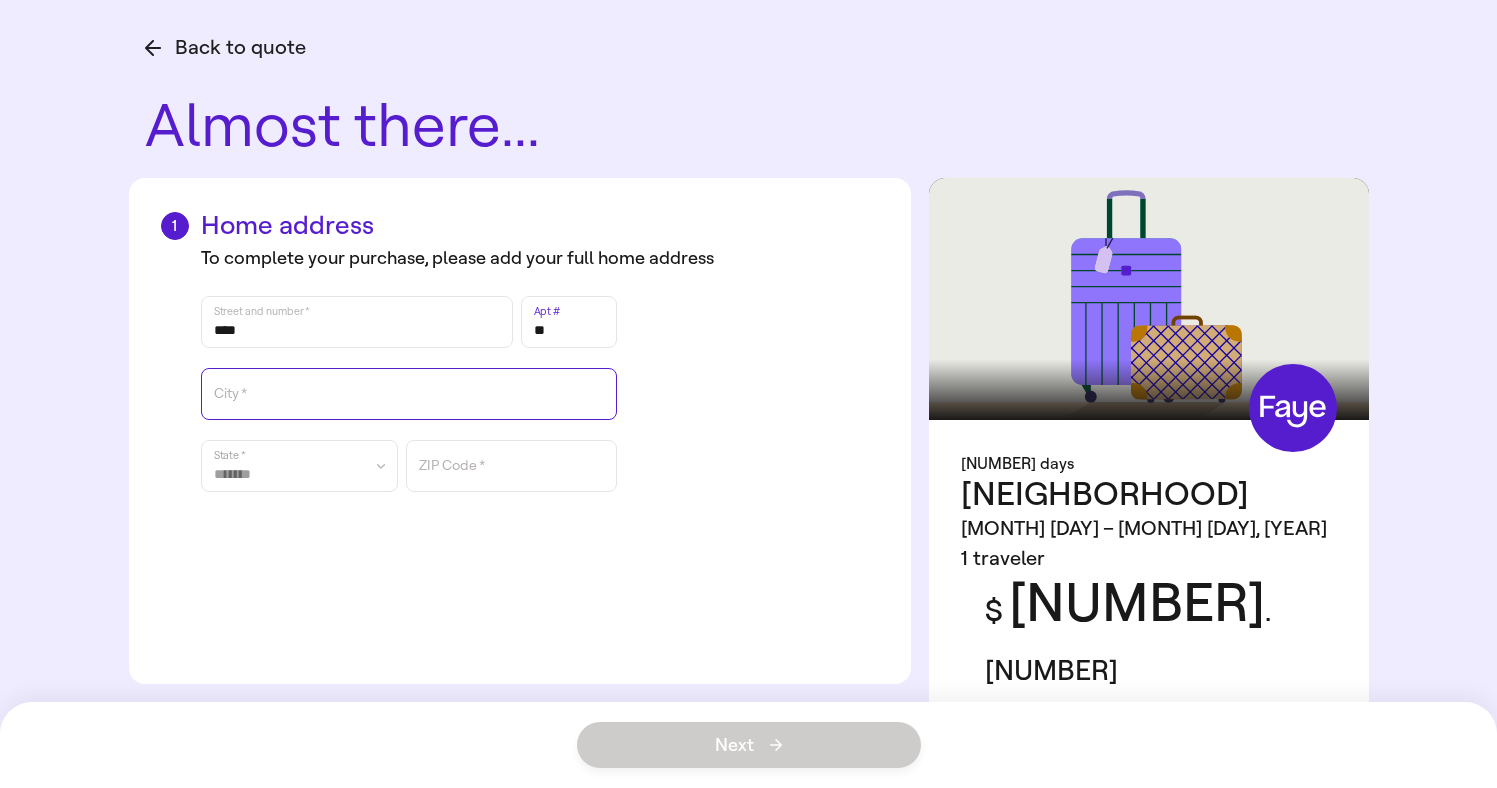 click on "[CITY_LABEL]   *" at bounding box center [409, 394] 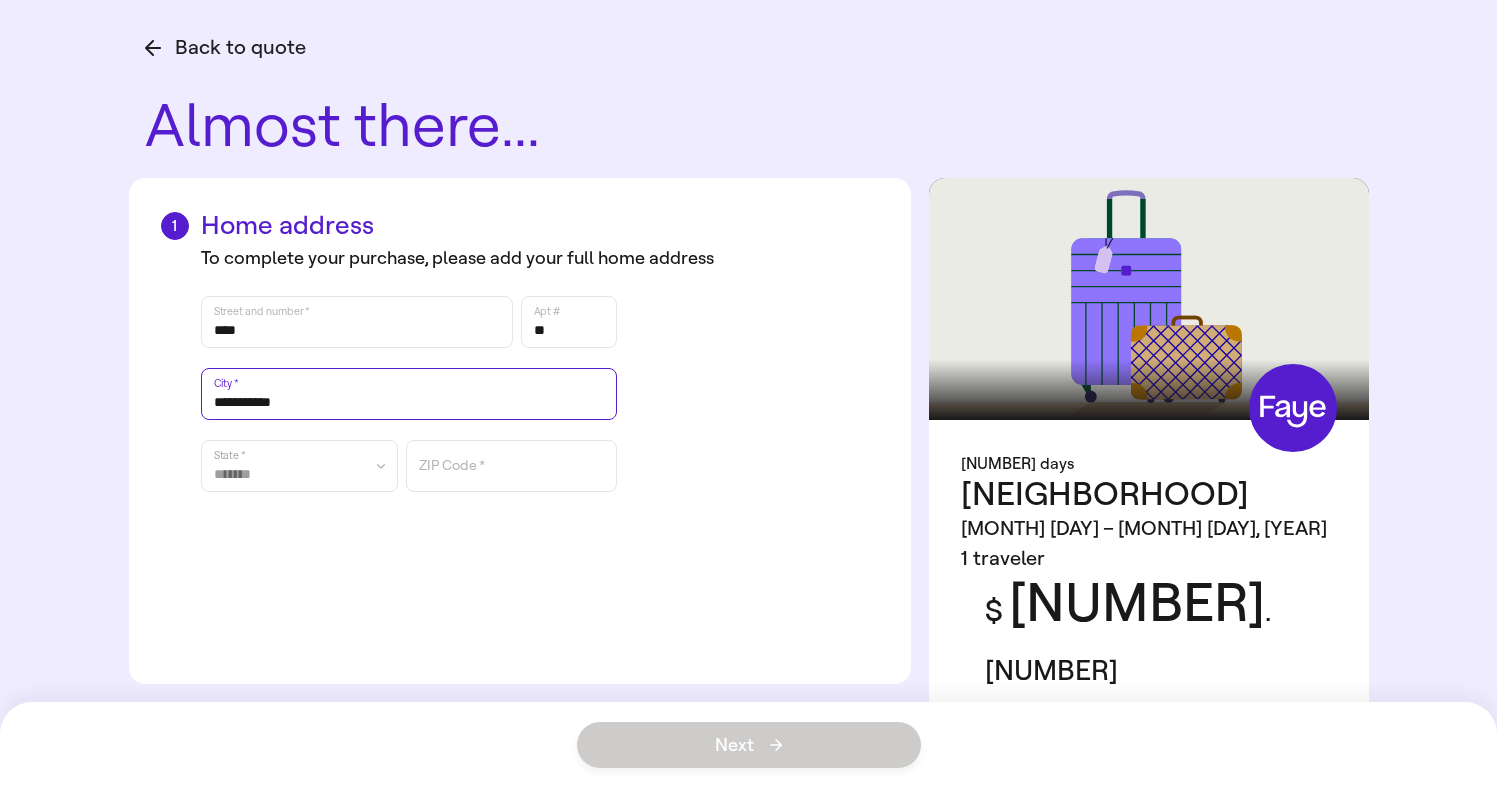 type on "[ANONYMOUS_STRING]" 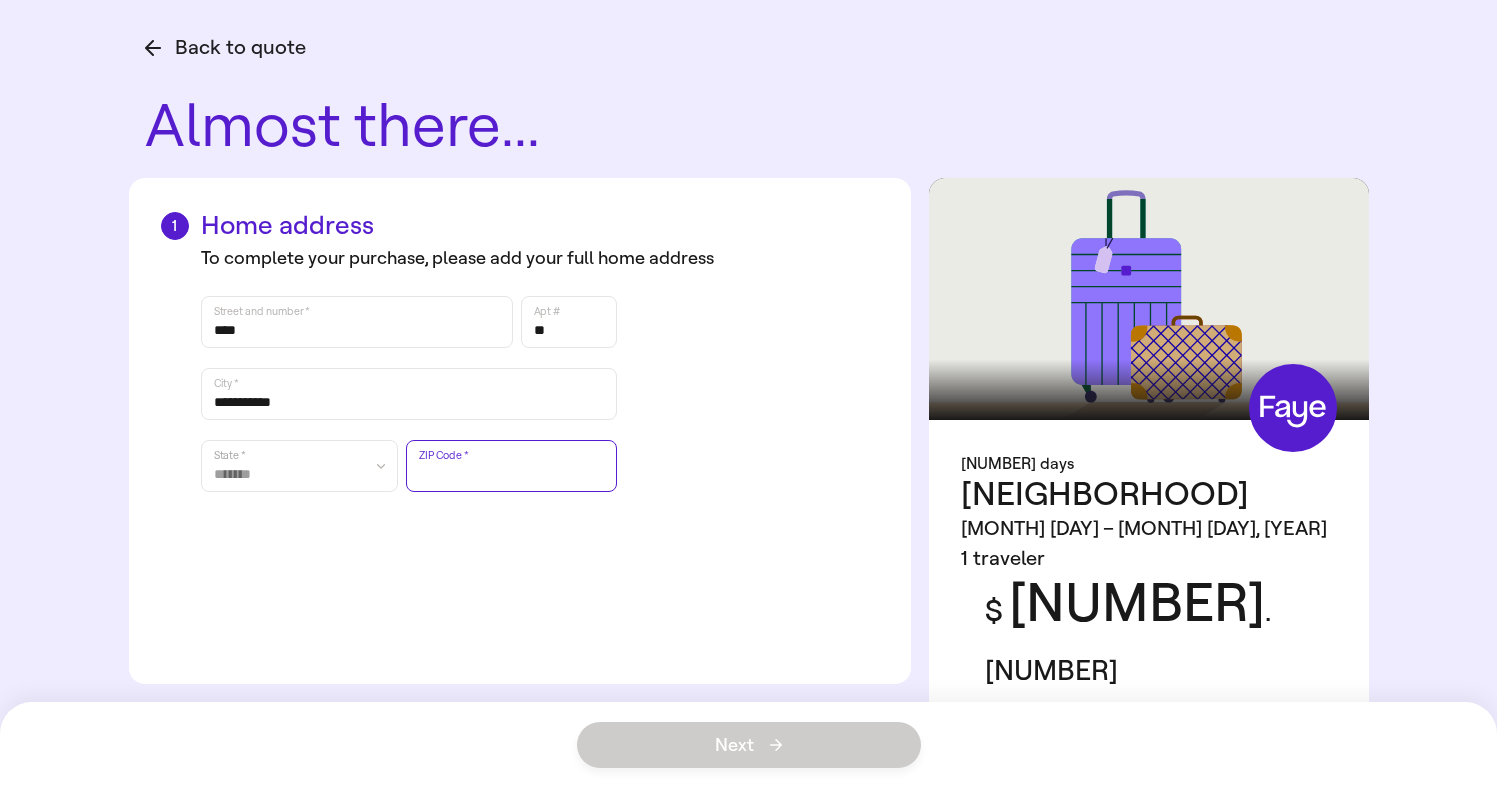 click on "[POSTAL_CODE_LABEL]   *" at bounding box center [511, 466] 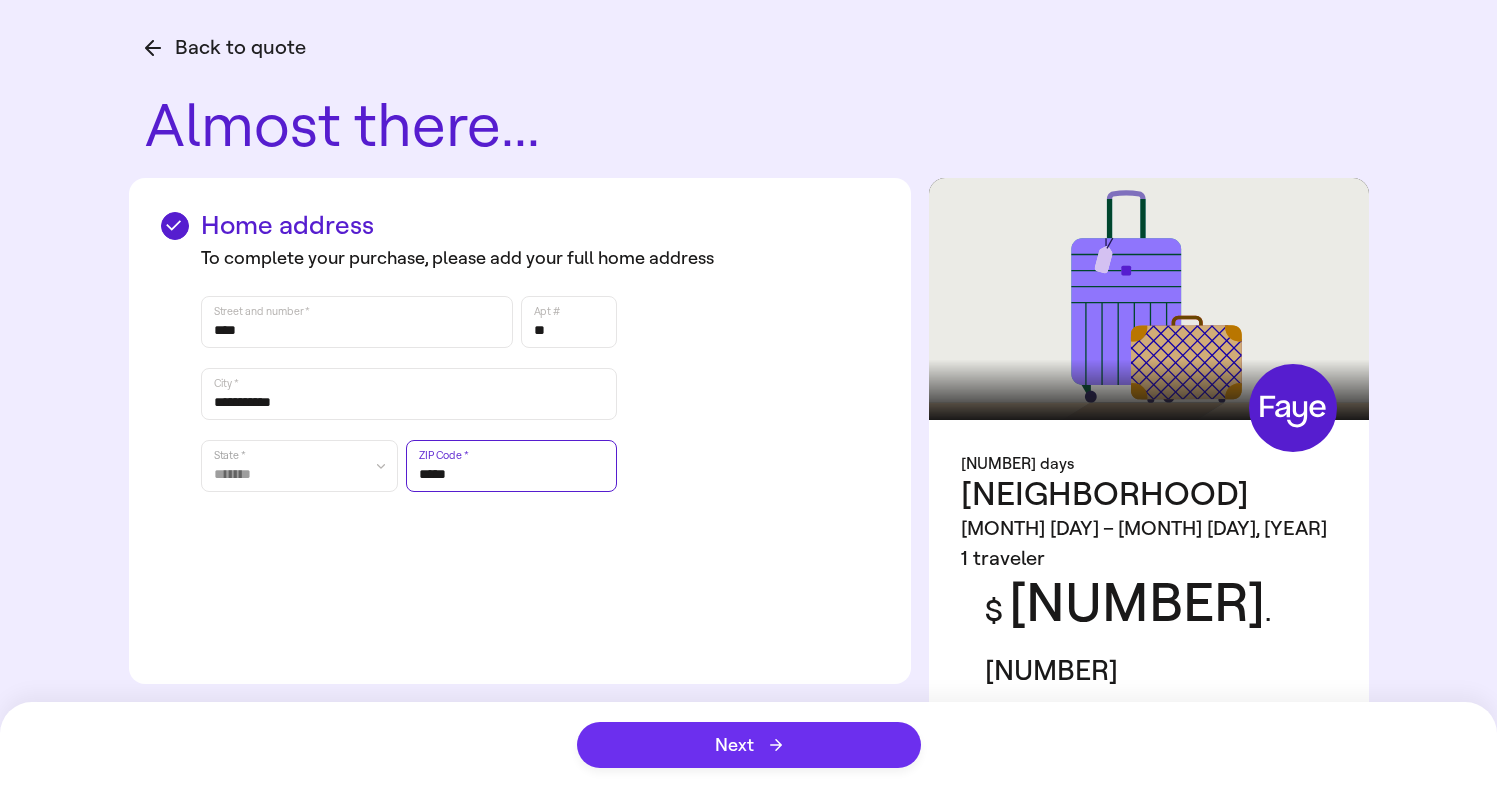 type on "*****" 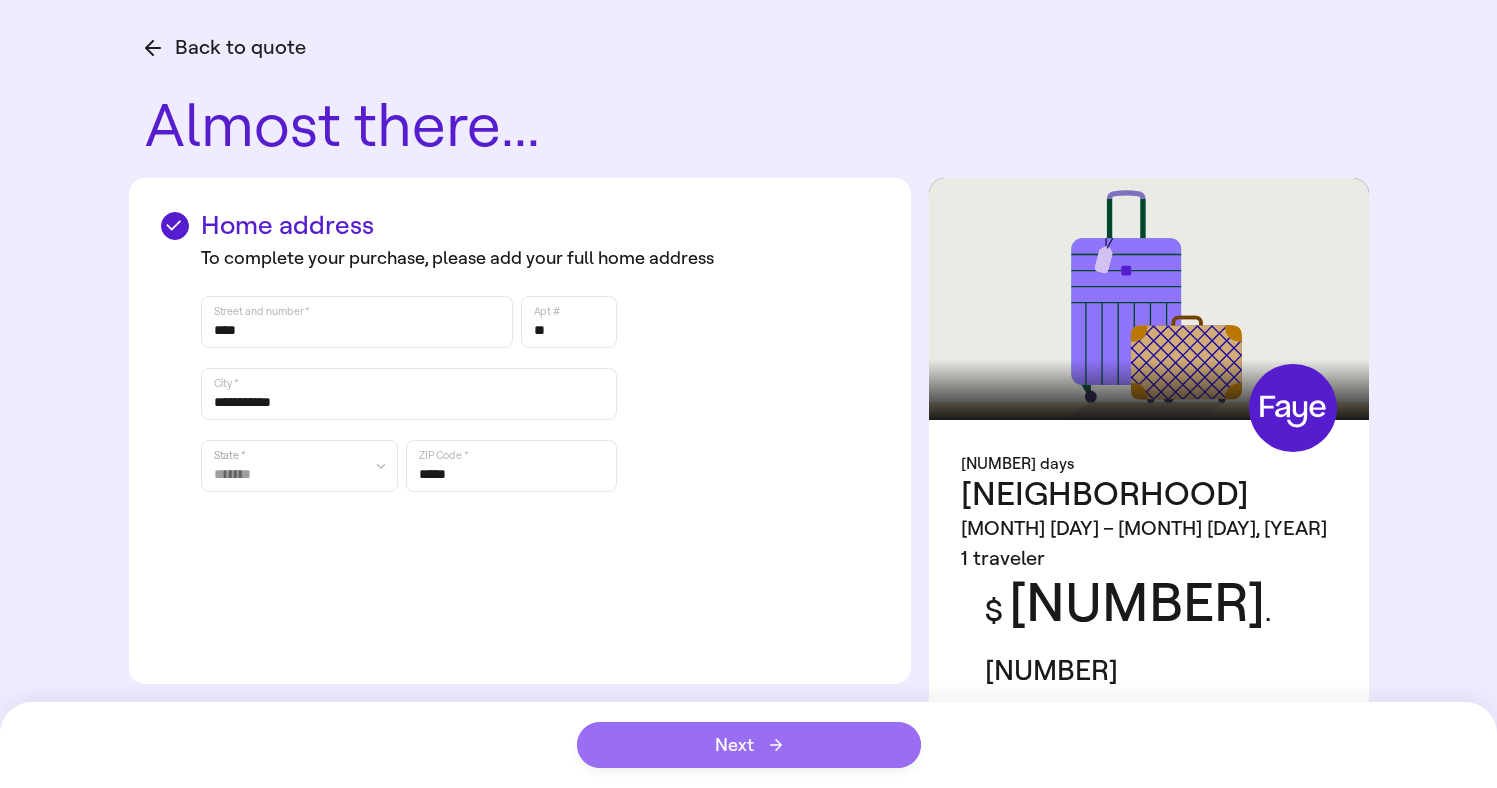 click on "Next" at bounding box center [749, 745] 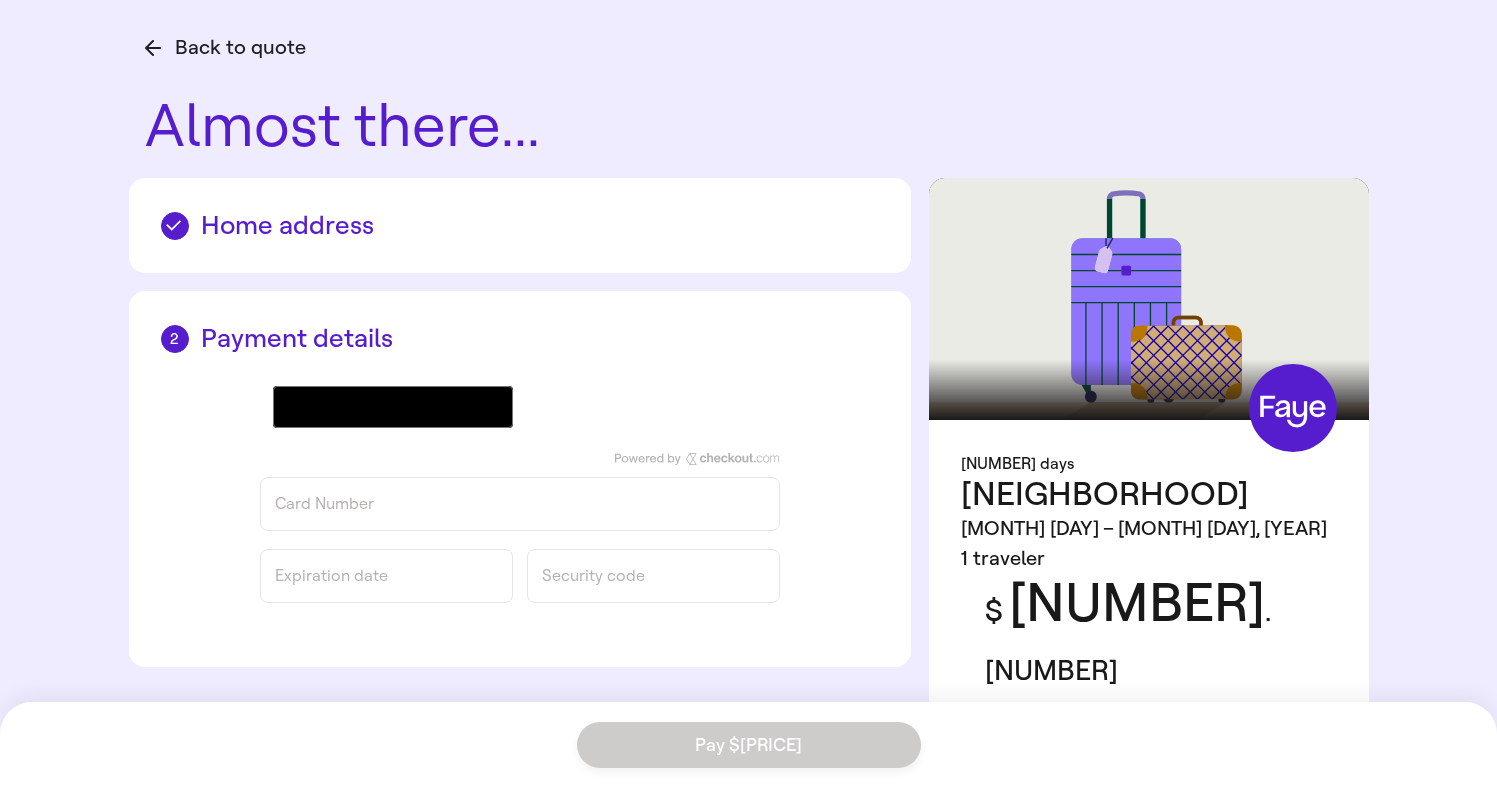 scroll, scrollTop: 0, scrollLeft: 0, axis: both 